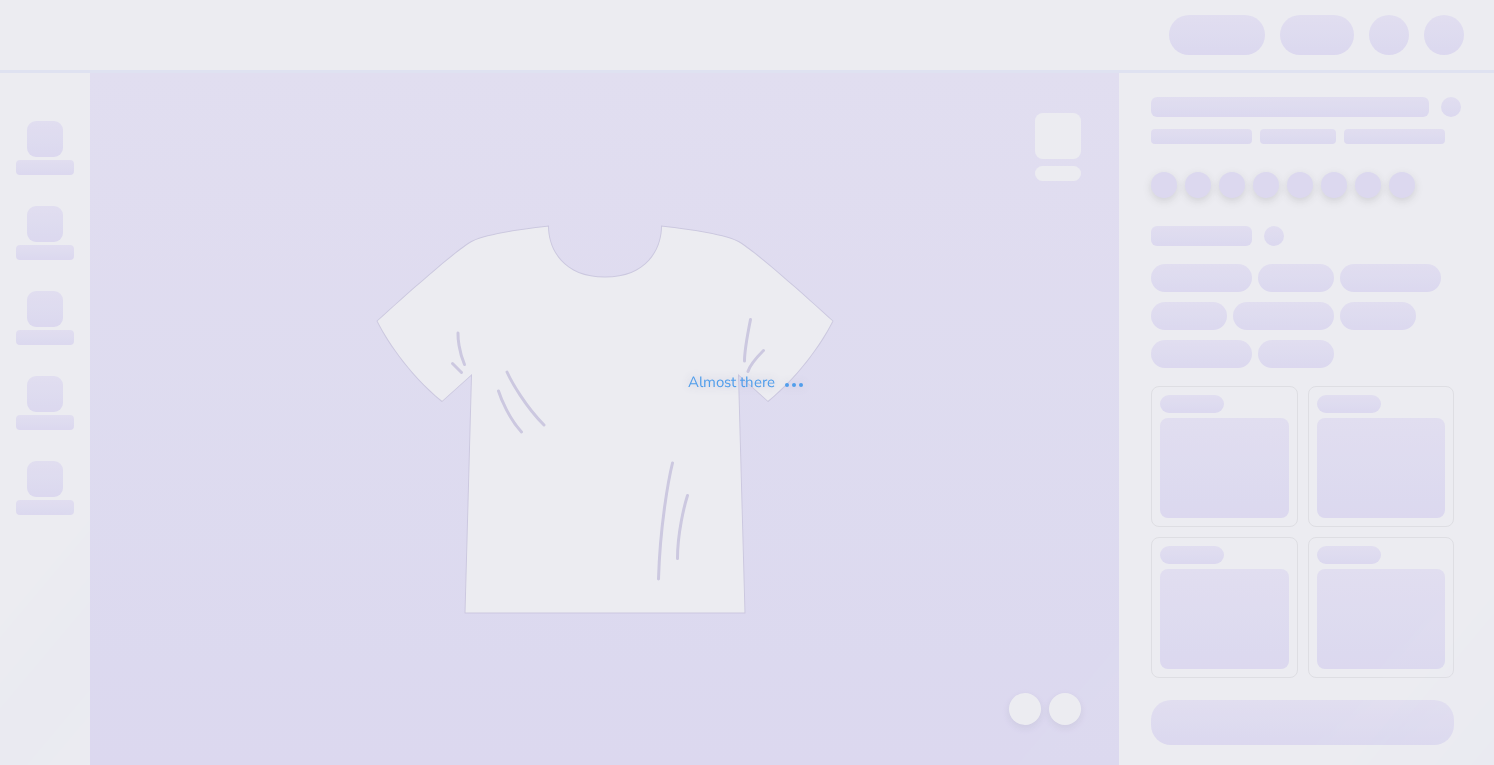 scroll, scrollTop: 0, scrollLeft: 0, axis: both 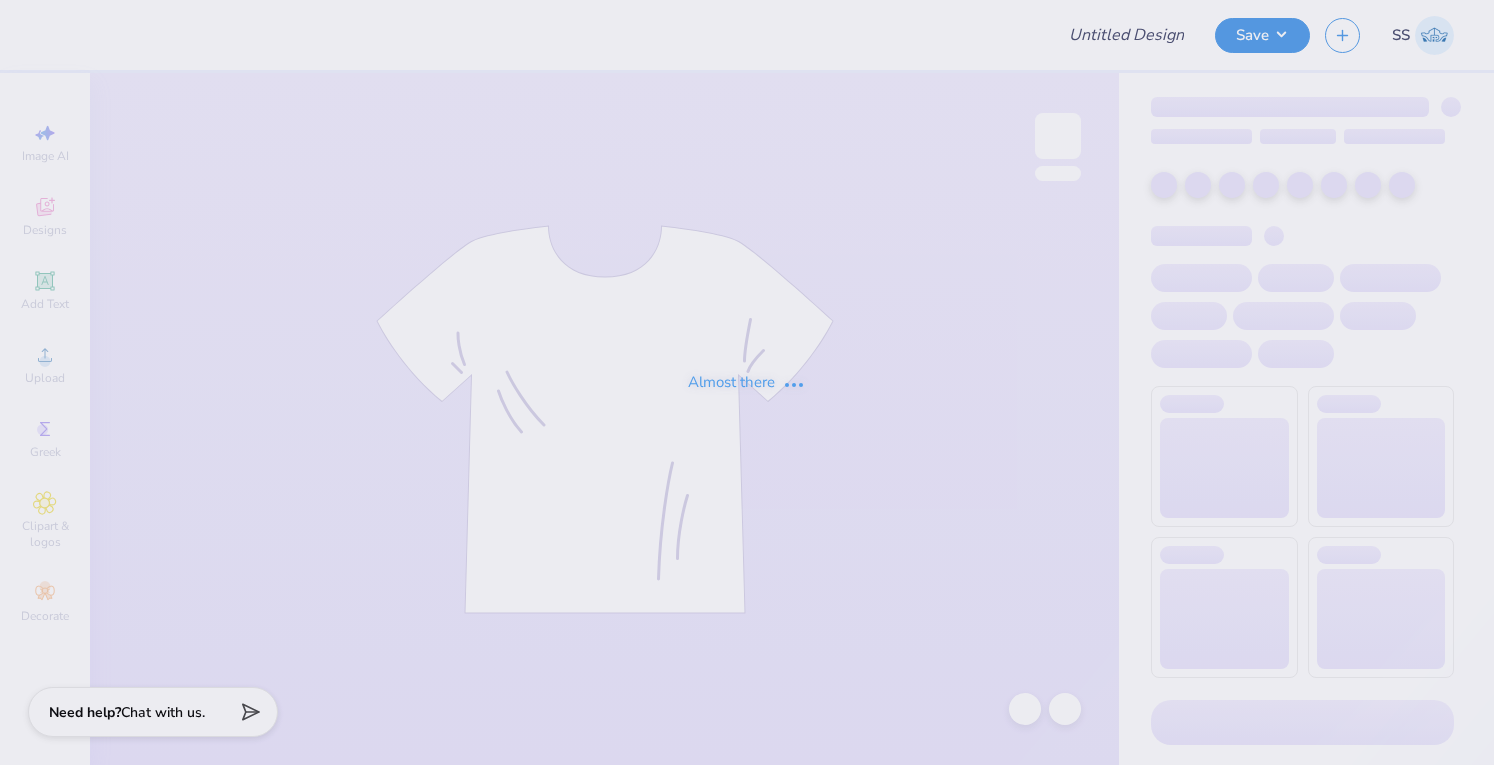 type on "Hoodies for KKG" 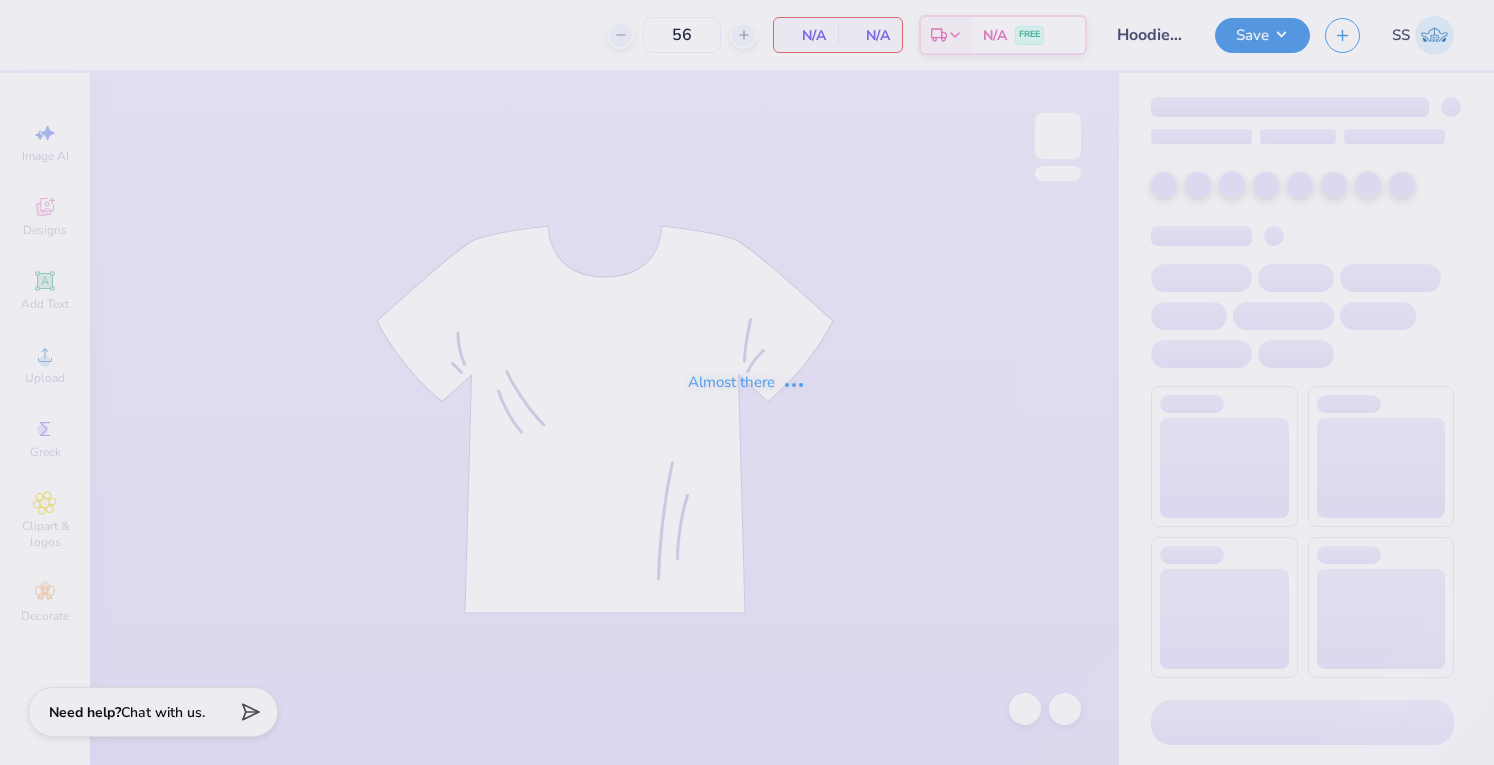 click on "Almost there" at bounding box center [747, 382] 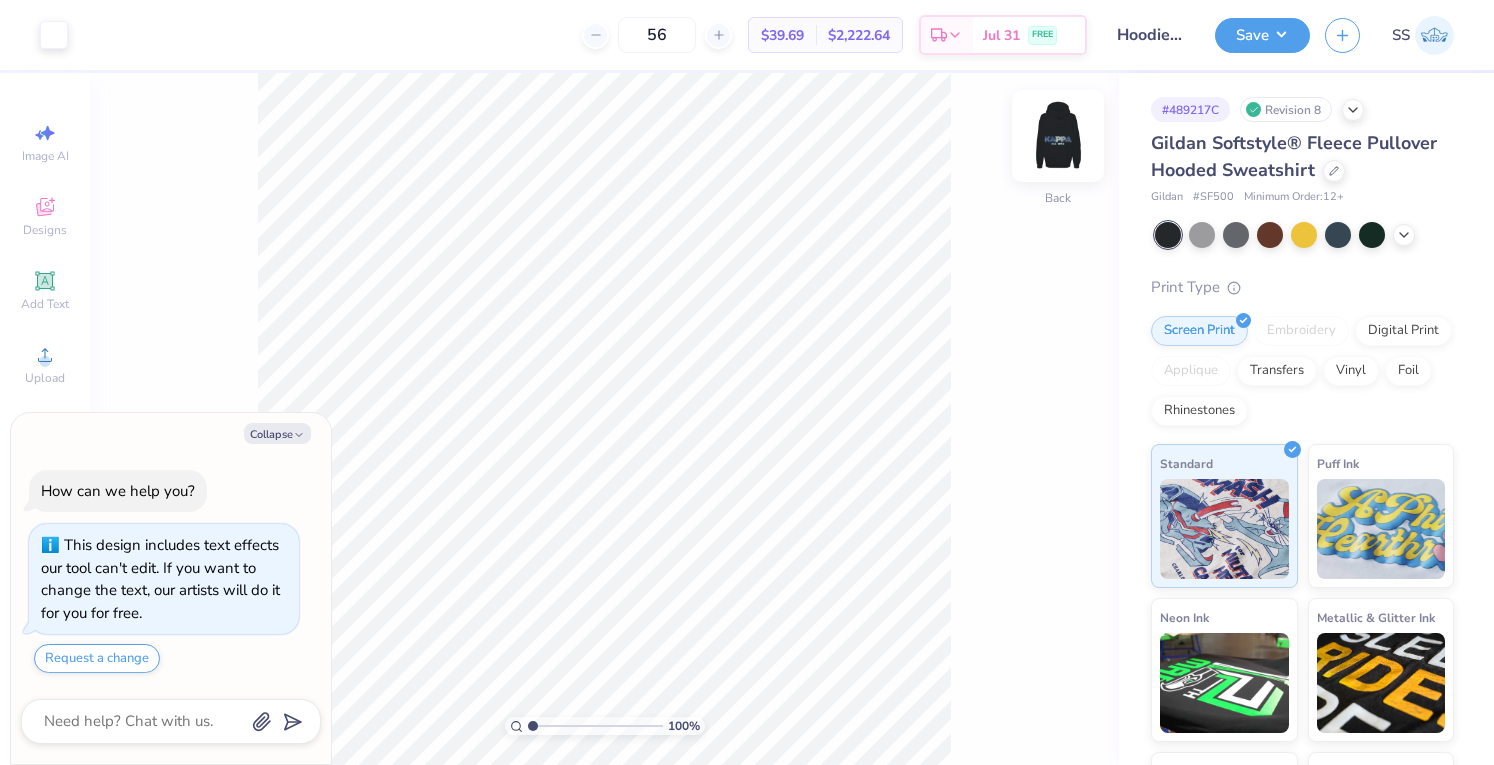 click at bounding box center (1058, 136) 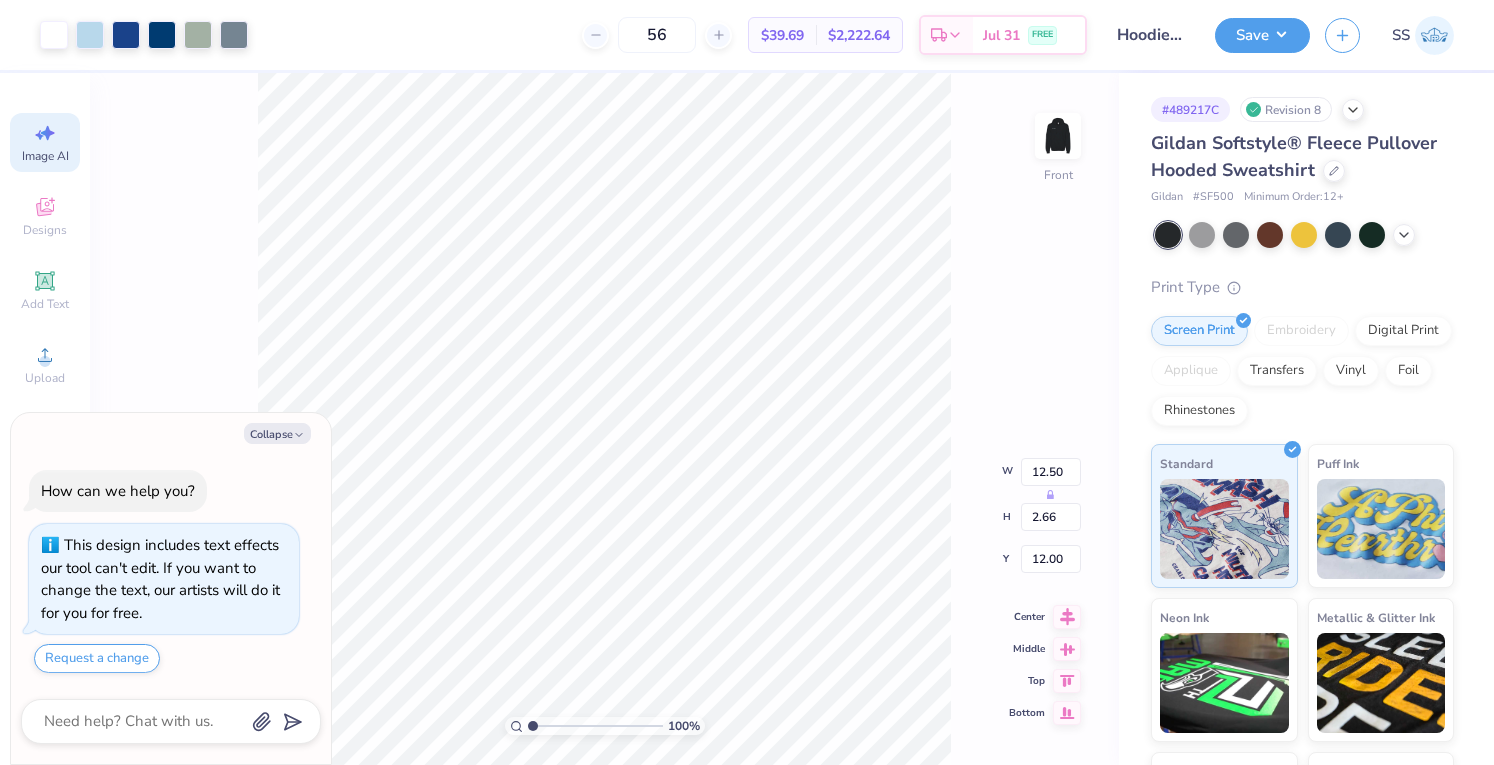 click 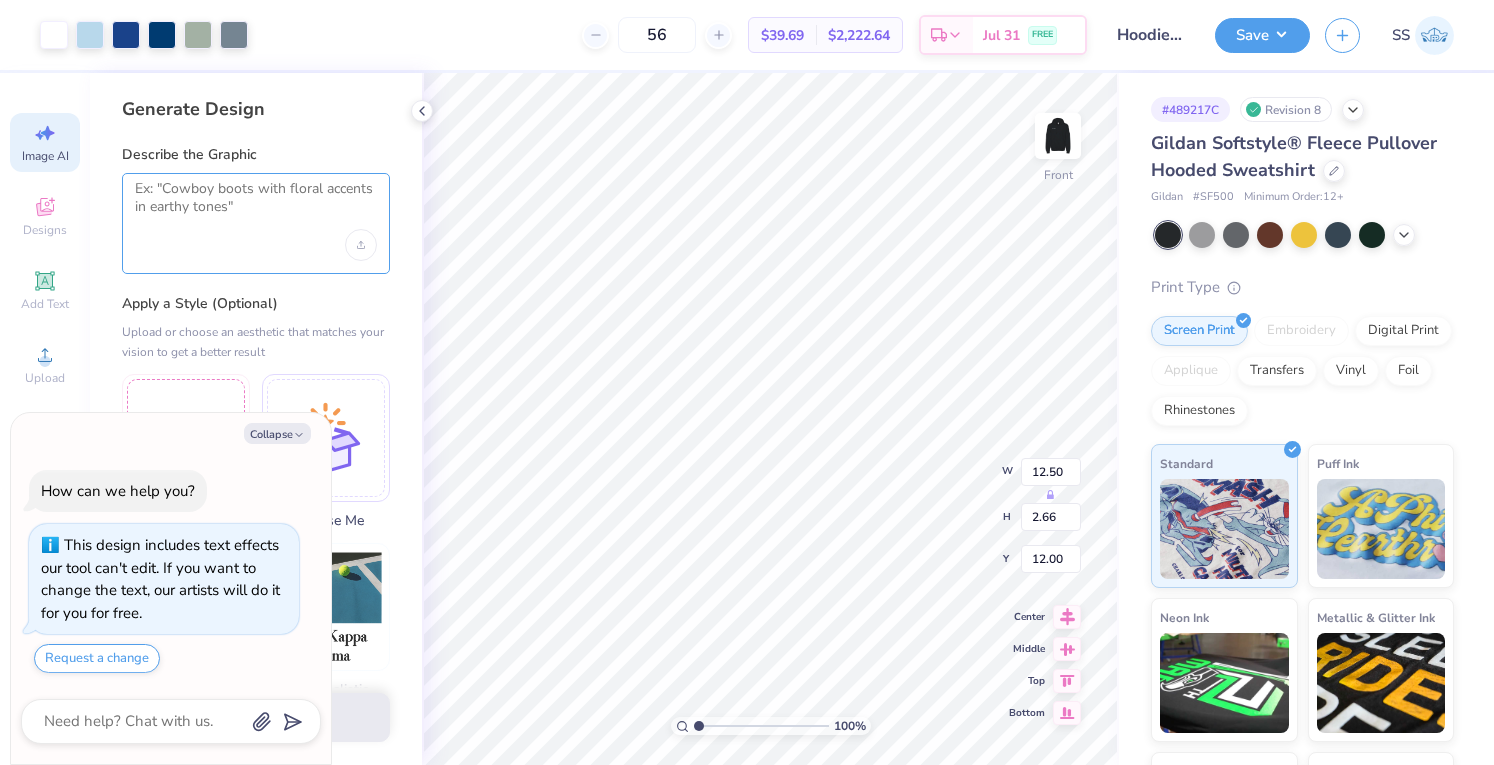 click at bounding box center (256, 205) 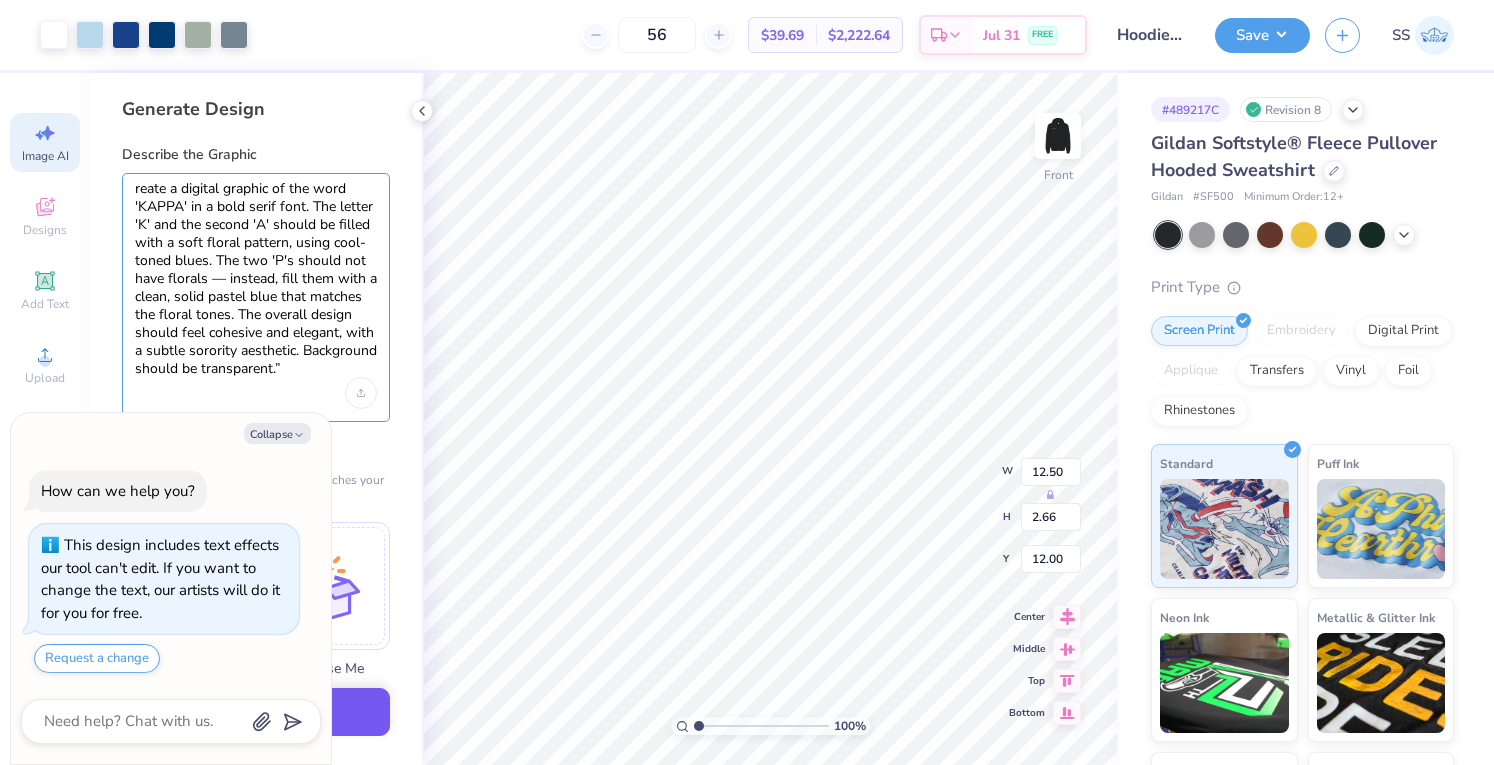 type on "reate a digital graphic of the word 'KAPPA' in a bold serif font. The letter 'K' and the second 'A' should be filled with a soft floral pattern, using cool-toned blues. The two 'P's should not have florals — instead, fill them with a clean, solid pastel blue that matches the floral tones. The overall design should feel cohesive and elegant, with a subtle sorority aesthetic. Background should be transparent.”" 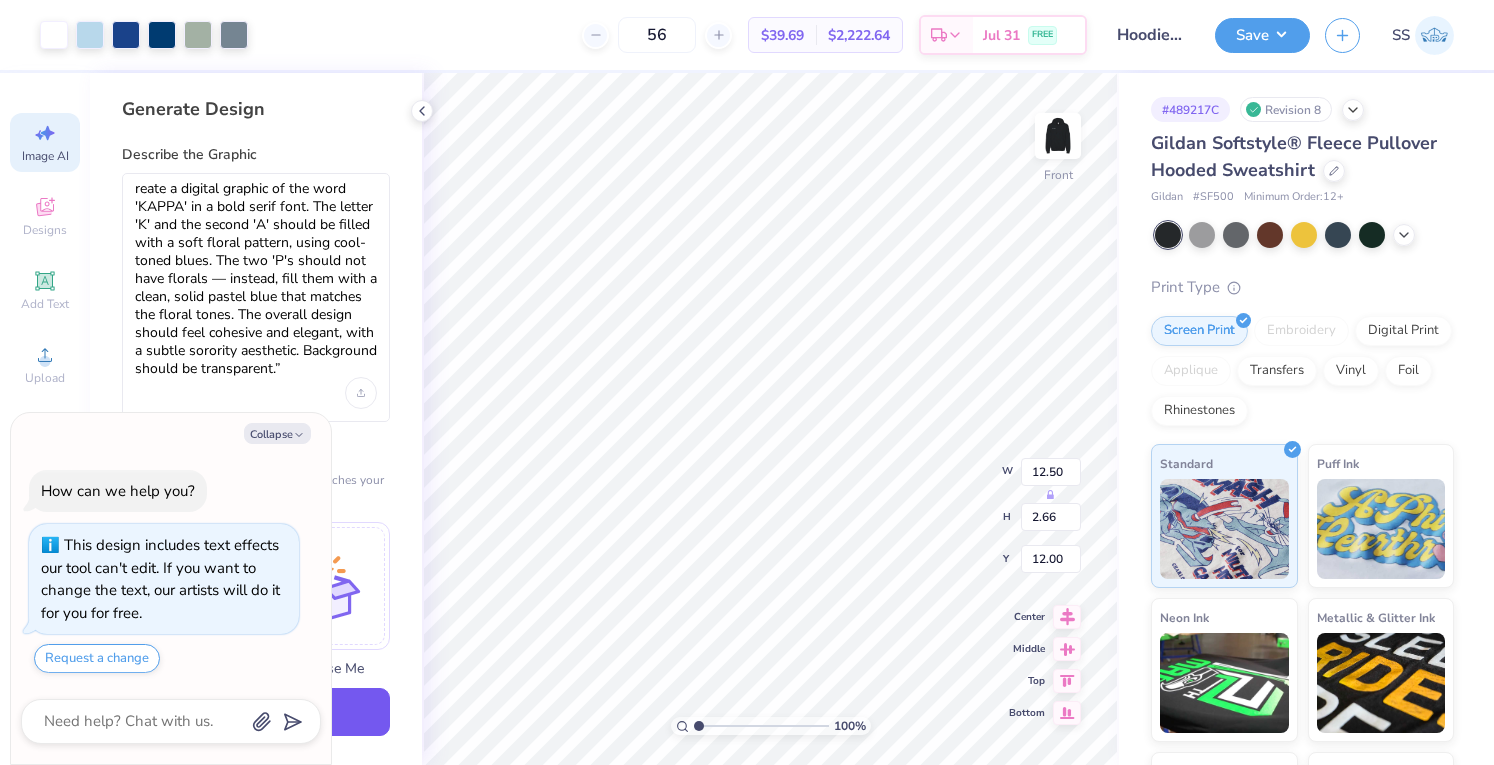 click on "Generate Design" at bounding box center [256, 712] 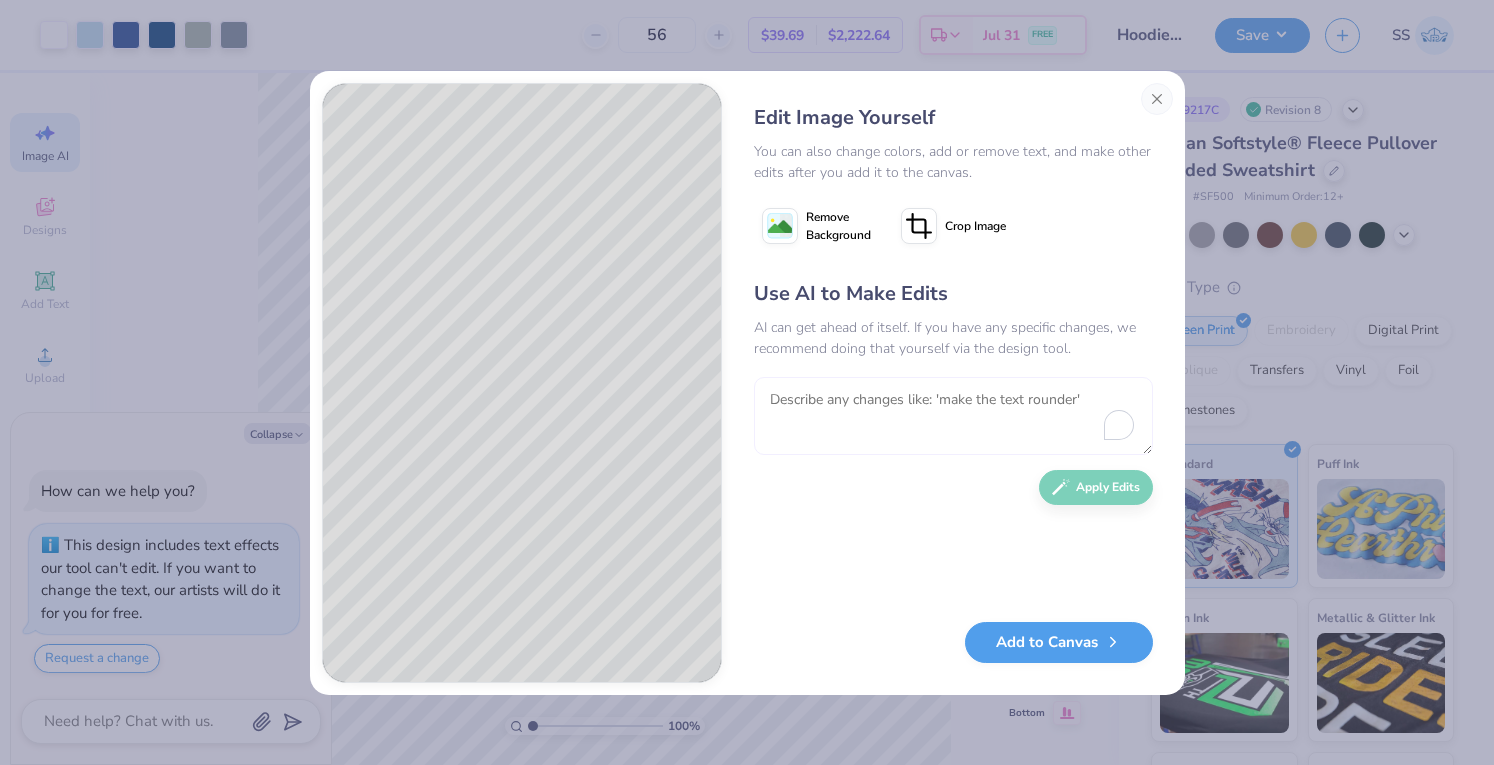 type on "x" 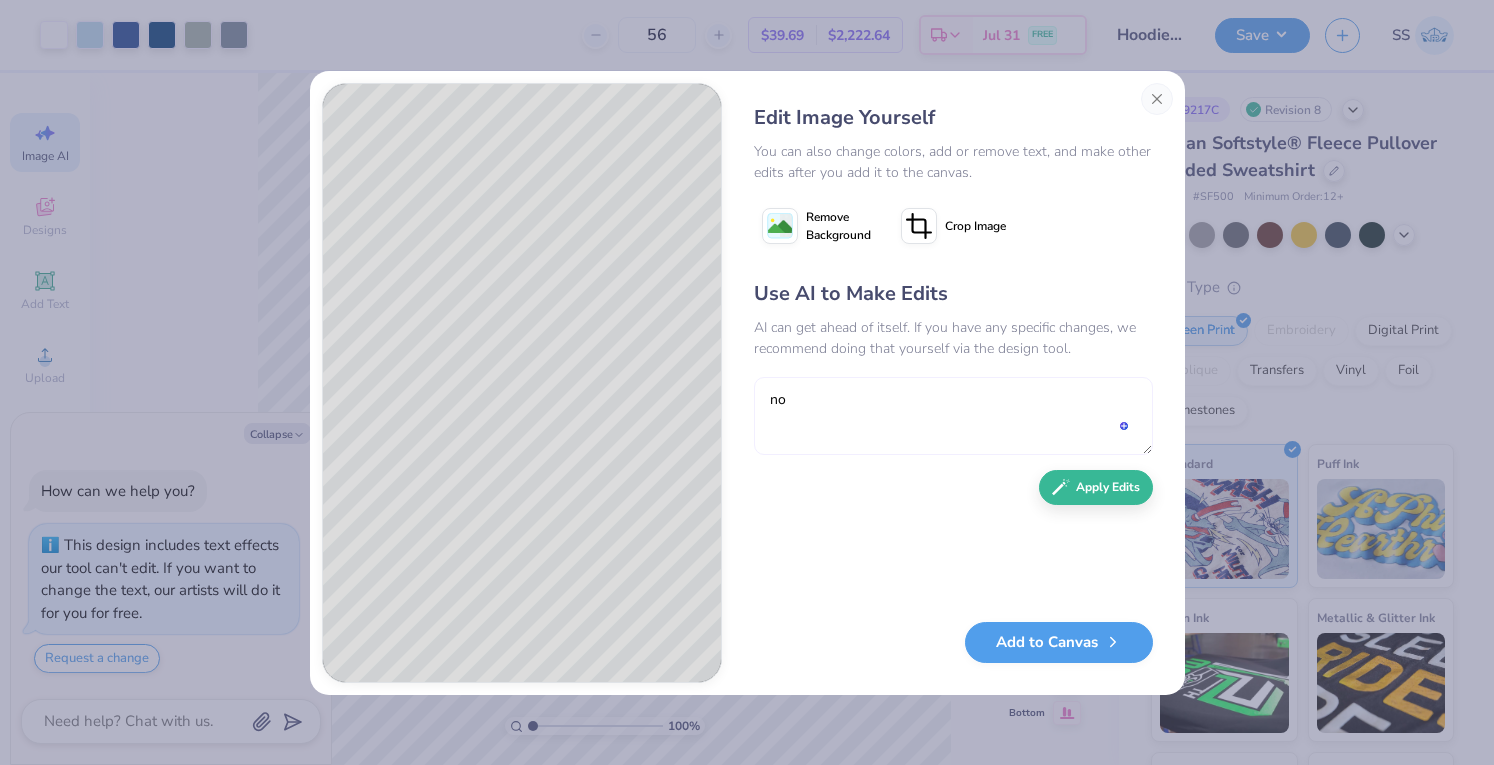 type on "n" 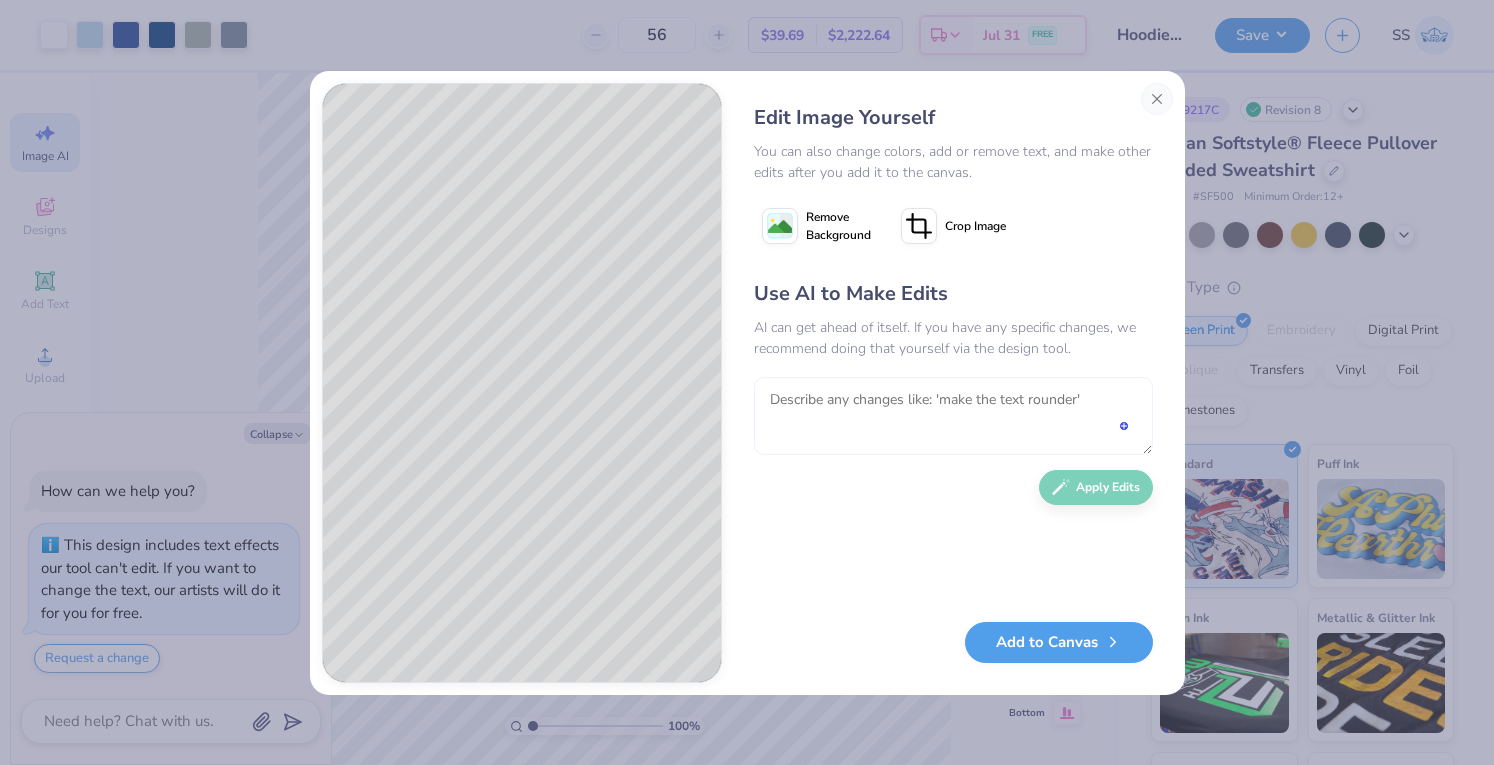 paste on "reate a digital graphic of the word 'KAPPA' in a bold serif font. The letter 'K' and the second 'A' should be filled with a soft floral pattern, using cool-toned blues. The two 'P's should not have florals — instead, fill them with a clean, solid pastel blue that matches the floral tones. The overall design should feel cohesive and elegant, with a subtle sorority aesthetic. Background should be transparent.”" 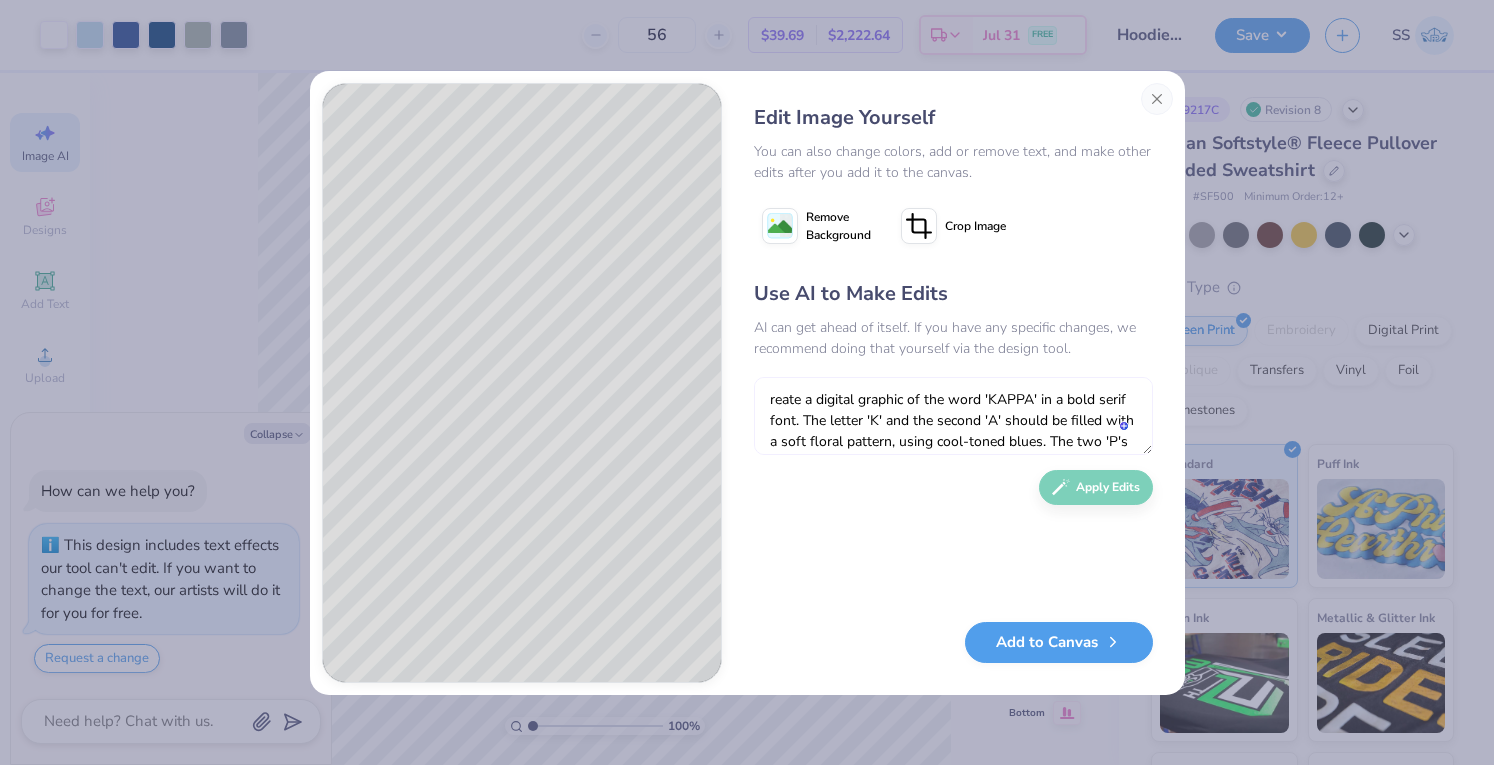 scroll, scrollTop: 100, scrollLeft: 0, axis: vertical 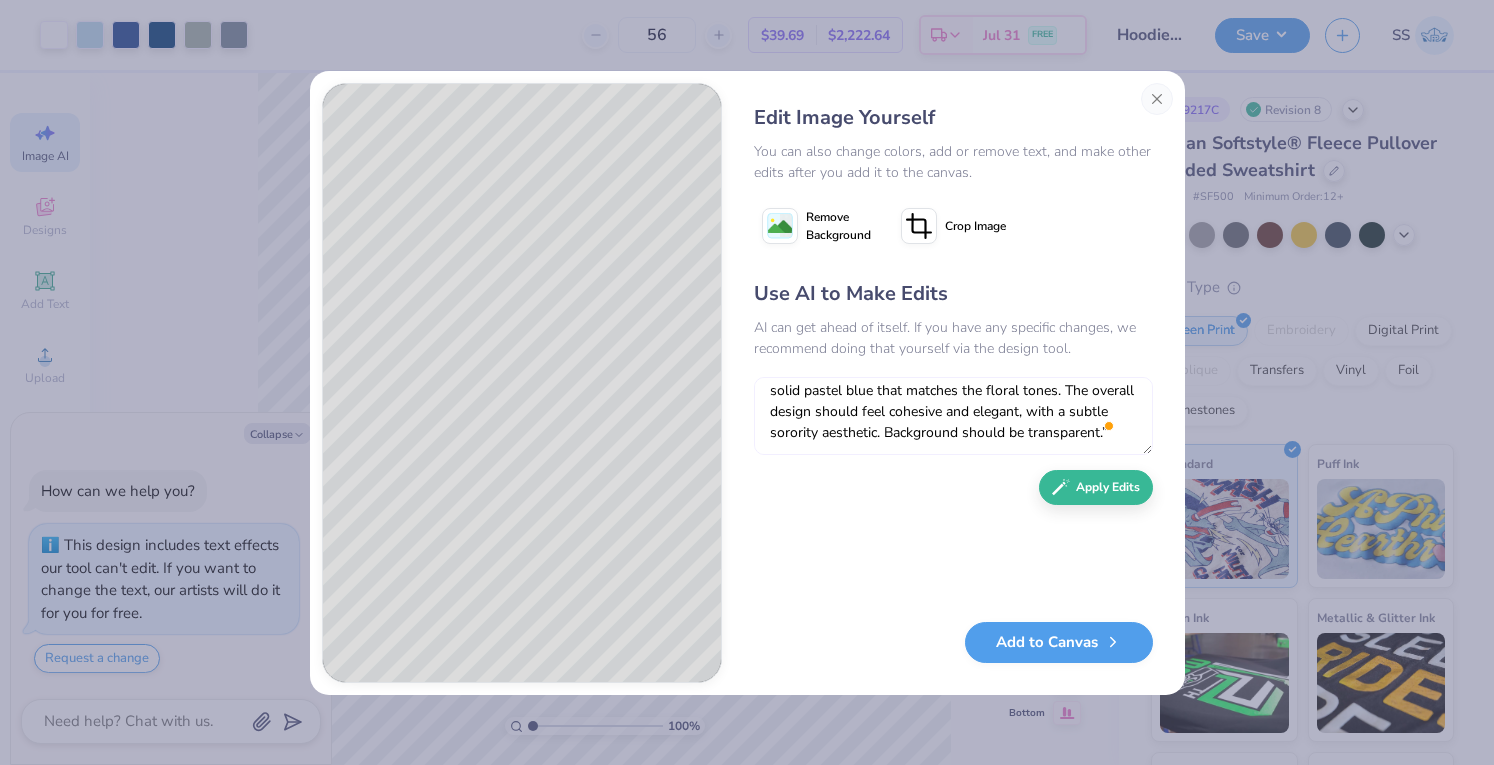 drag, startPoint x: 817, startPoint y: 395, endPoint x: 1022, endPoint y: 422, distance: 206.7704 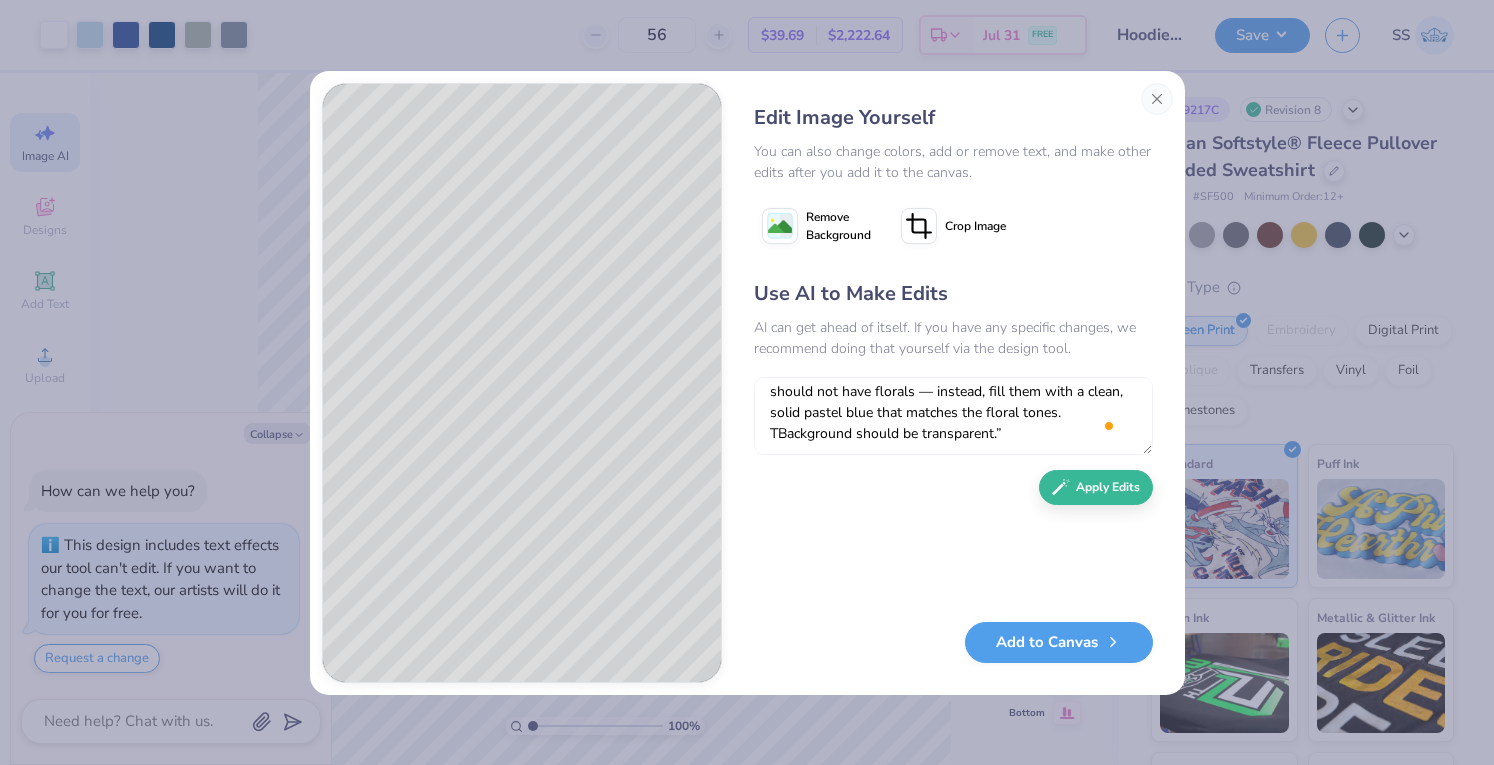 drag, startPoint x: 1058, startPoint y: 438, endPoint x: 822, endPoint y: 428, distance: 236.21178 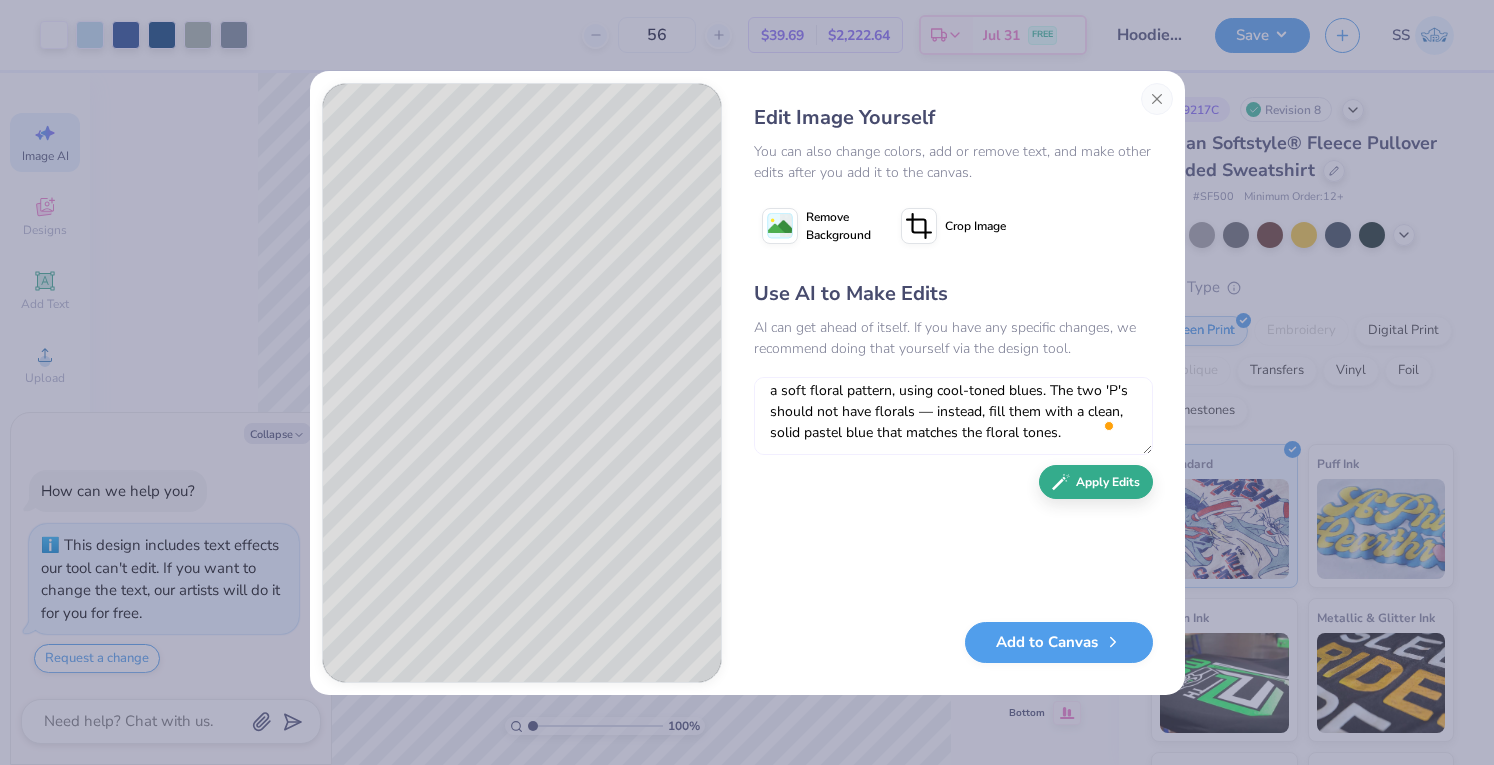 type on "Create a digital graphic of the word 'KAPPA' in a bold serif font. The letter 'K' and the second 'A' should be filled with a soft floral pattern, using cool-toned blues. The two 'P's should not have florals — instead, fill them with a clean, solid pastel blue that matches the floral tones." 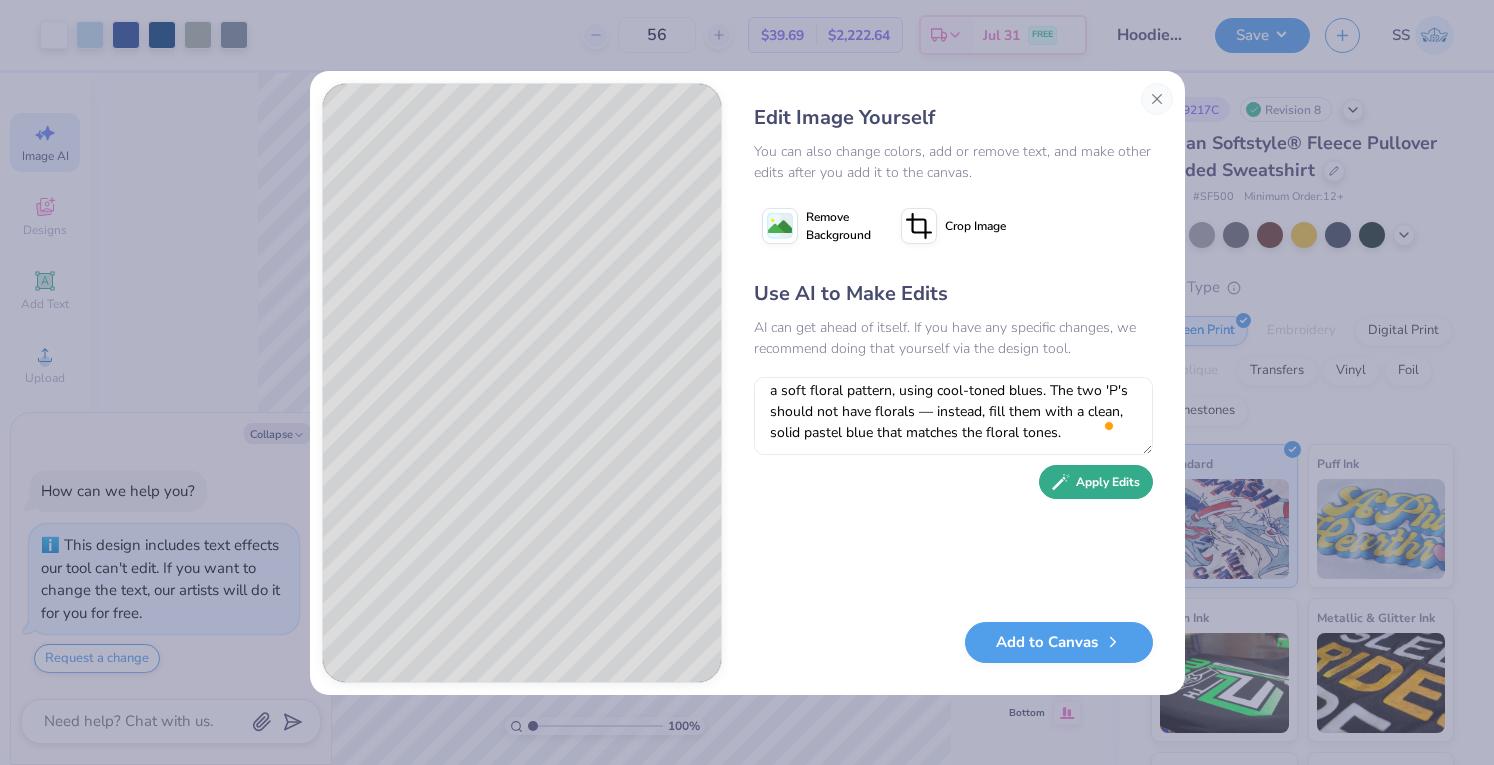 click on "Apply Edits" at bounding box center [1096, 482] 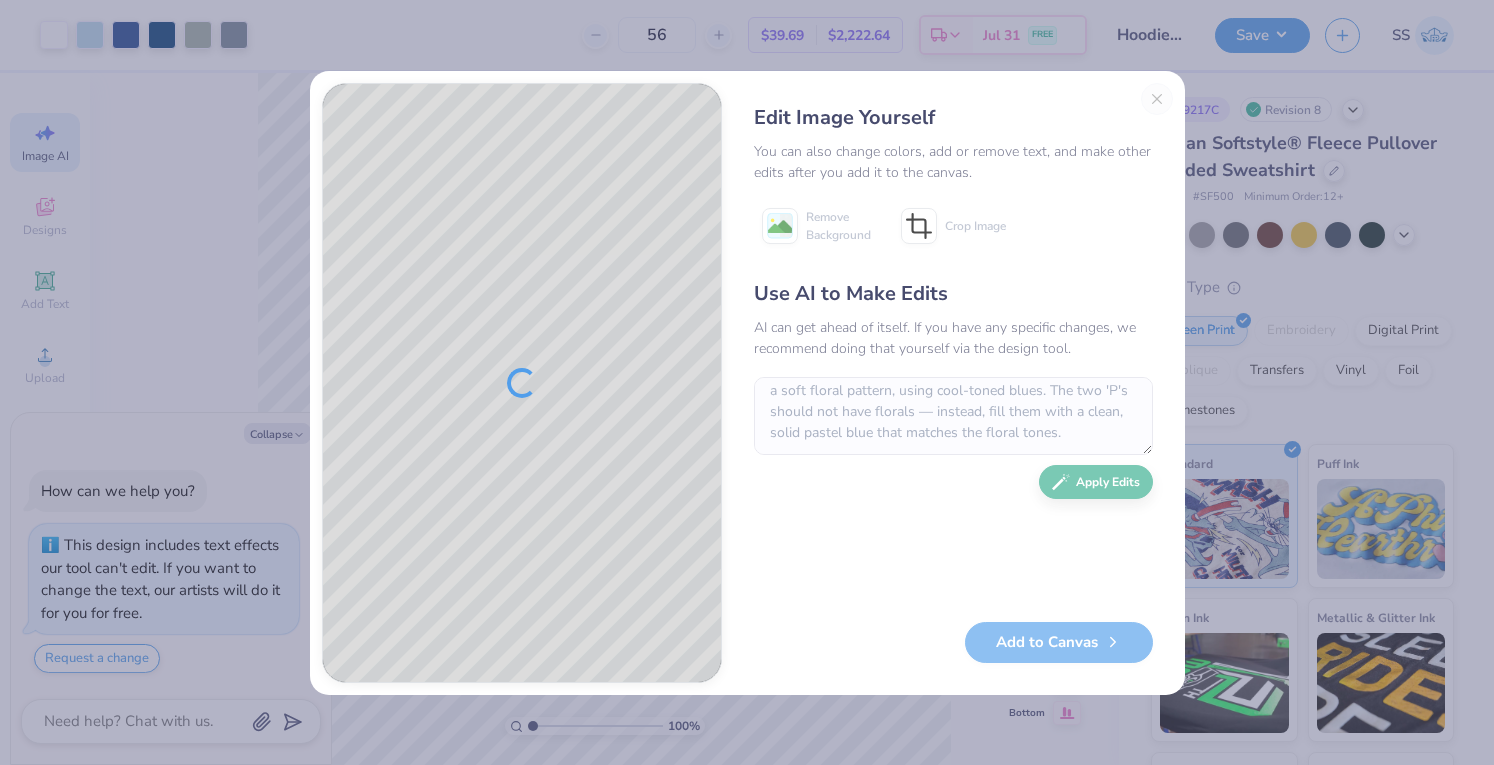 type 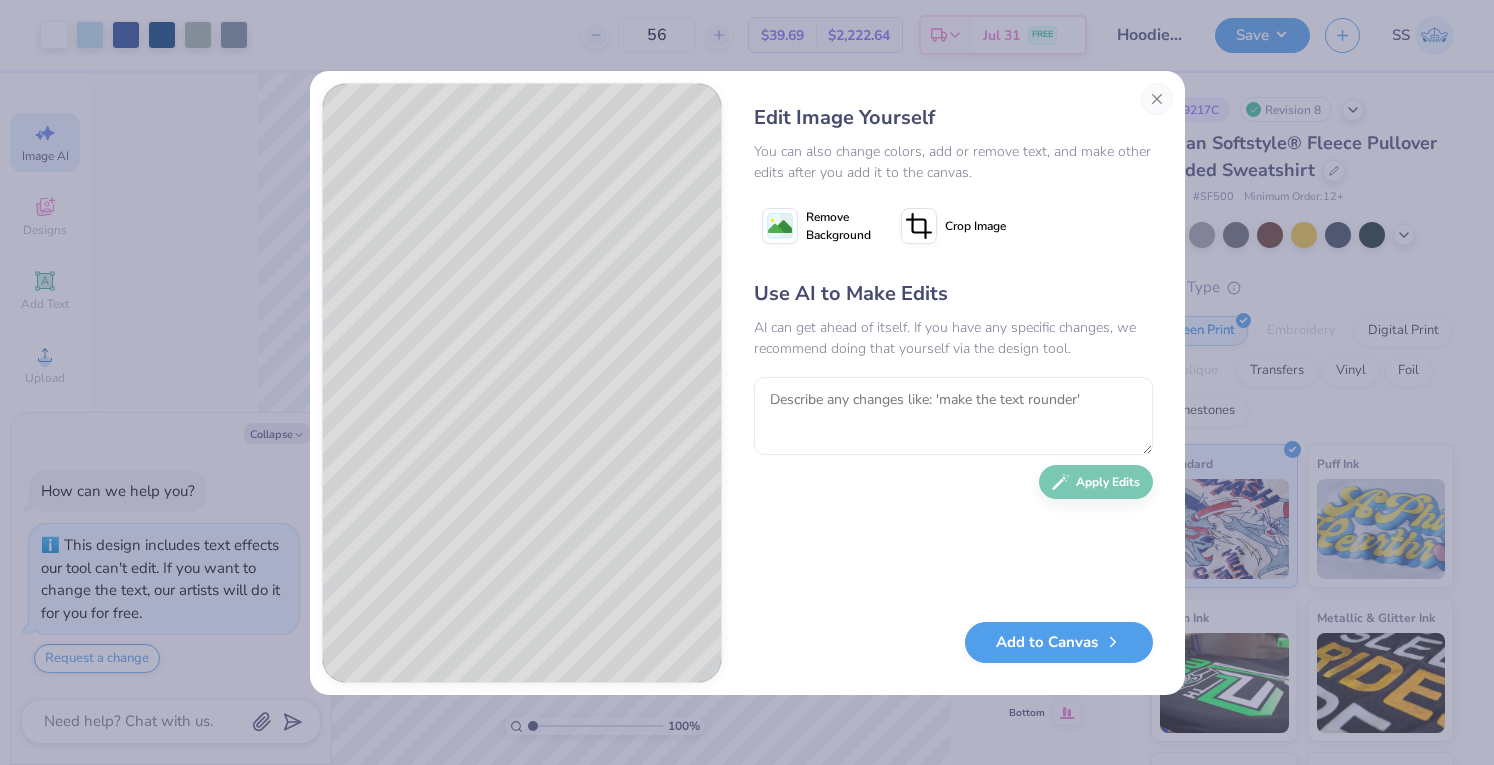 scroll, scrollTop: 0, scrollLeft: 0, axis: both 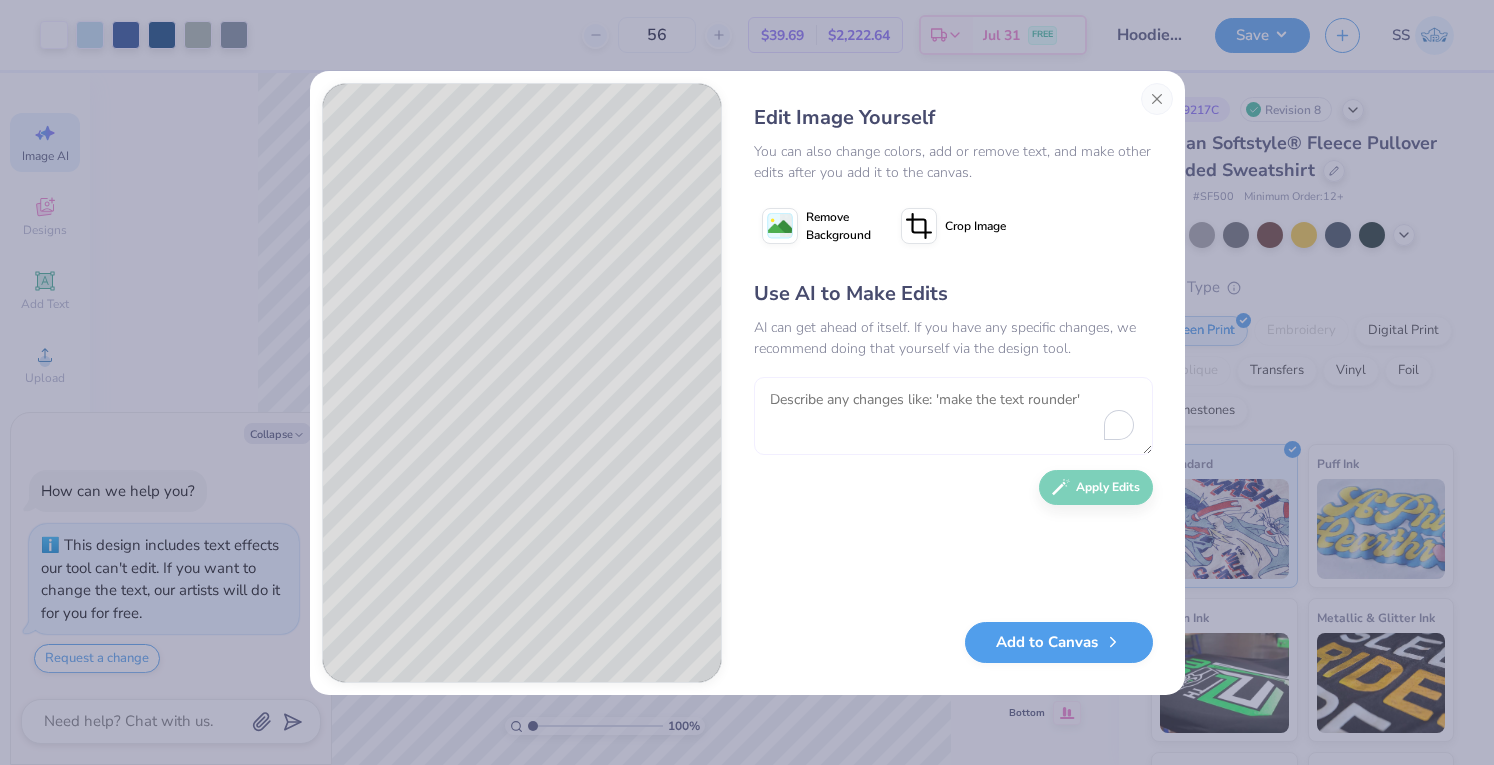 click at bounding box center (953, 416) 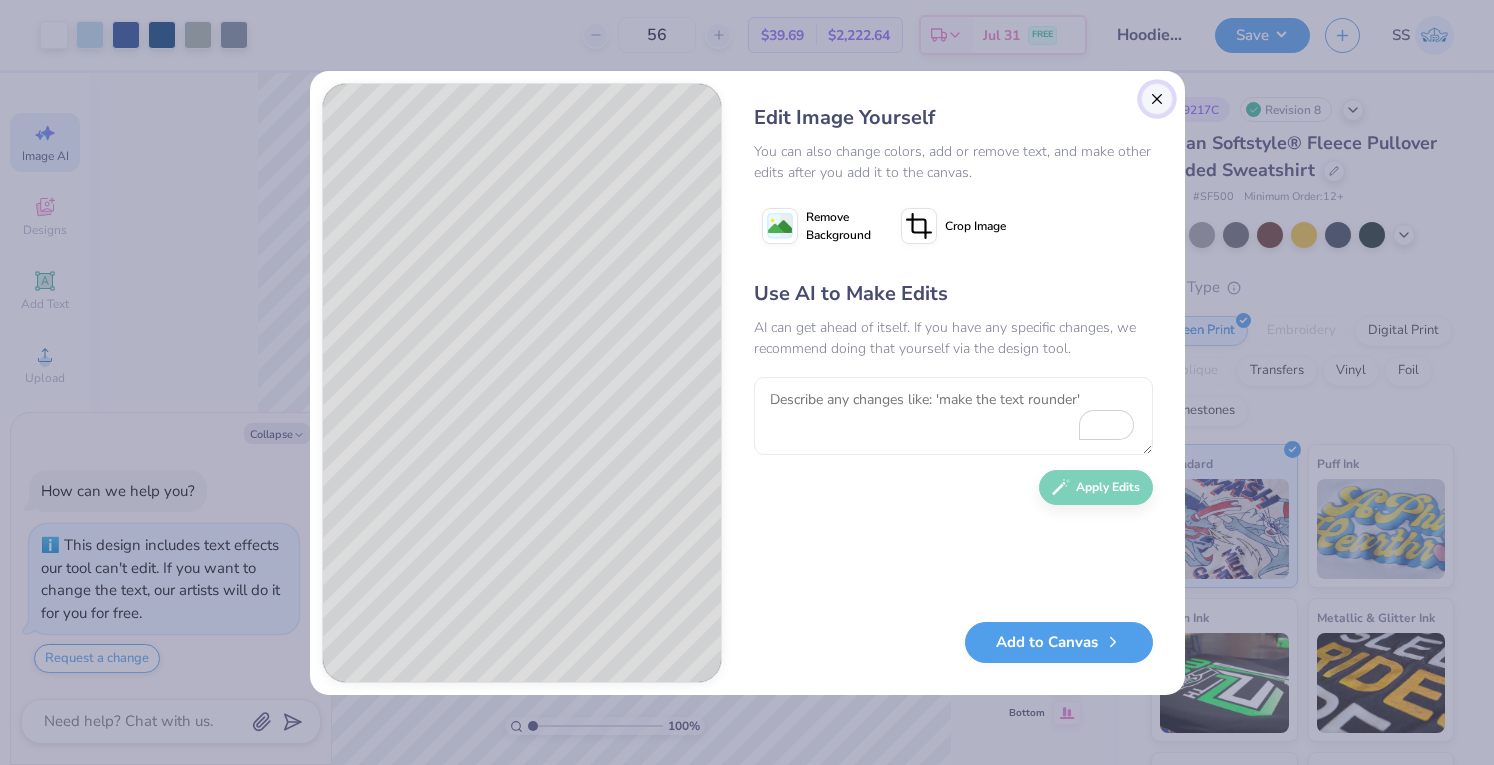 click at bounding box center (1157, 99) 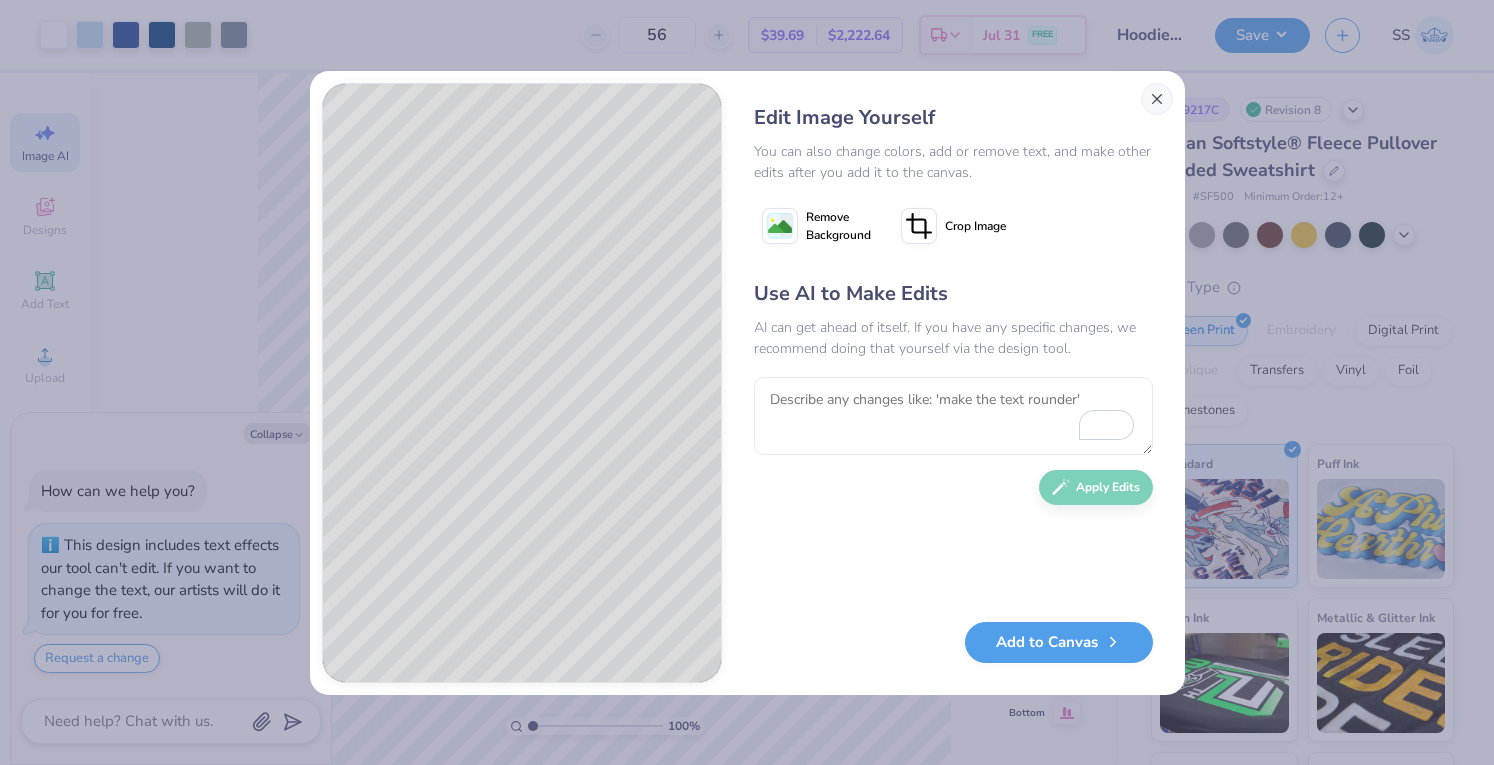 scroll, scrollTop: 0, scrollLeft: 44, axis: horizontal 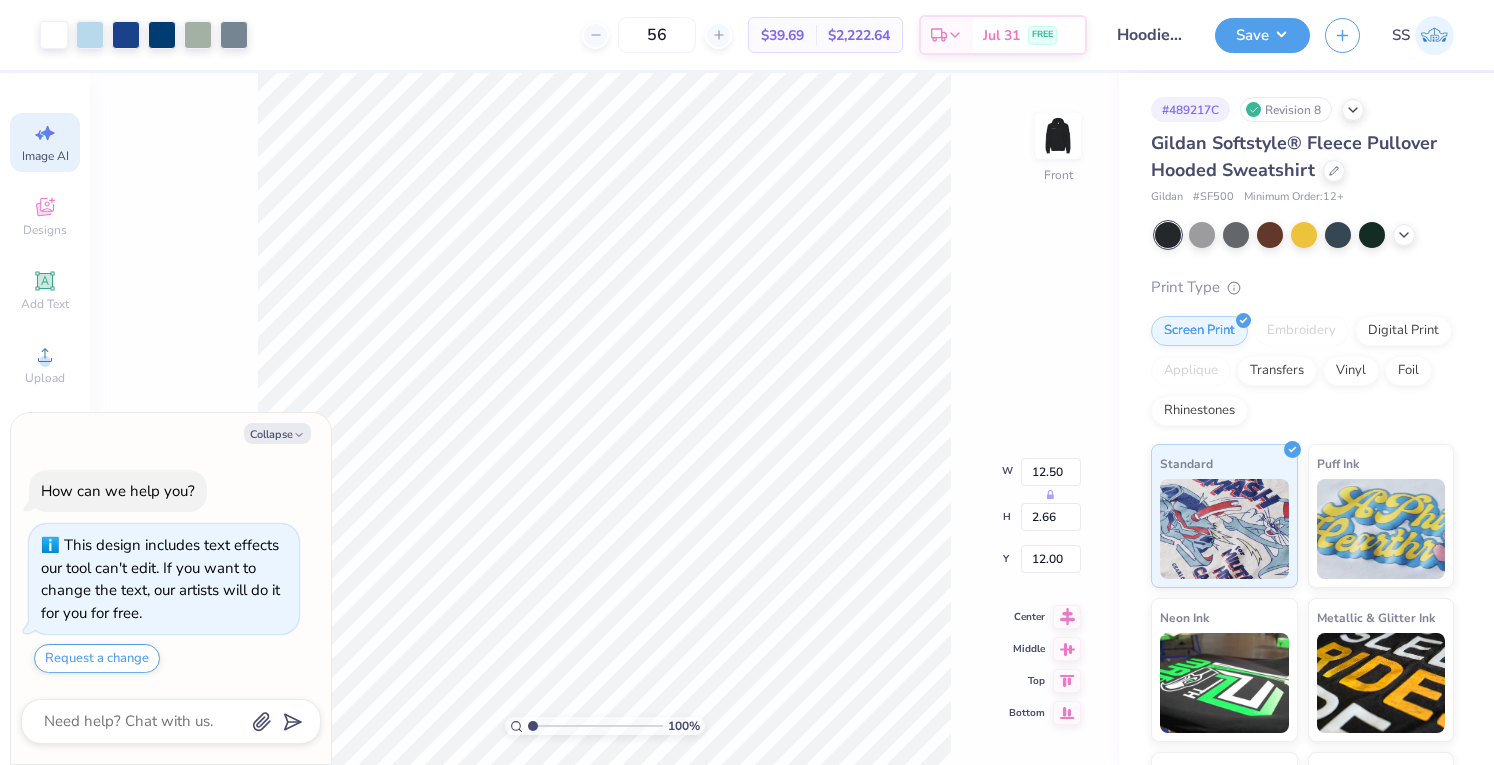 click 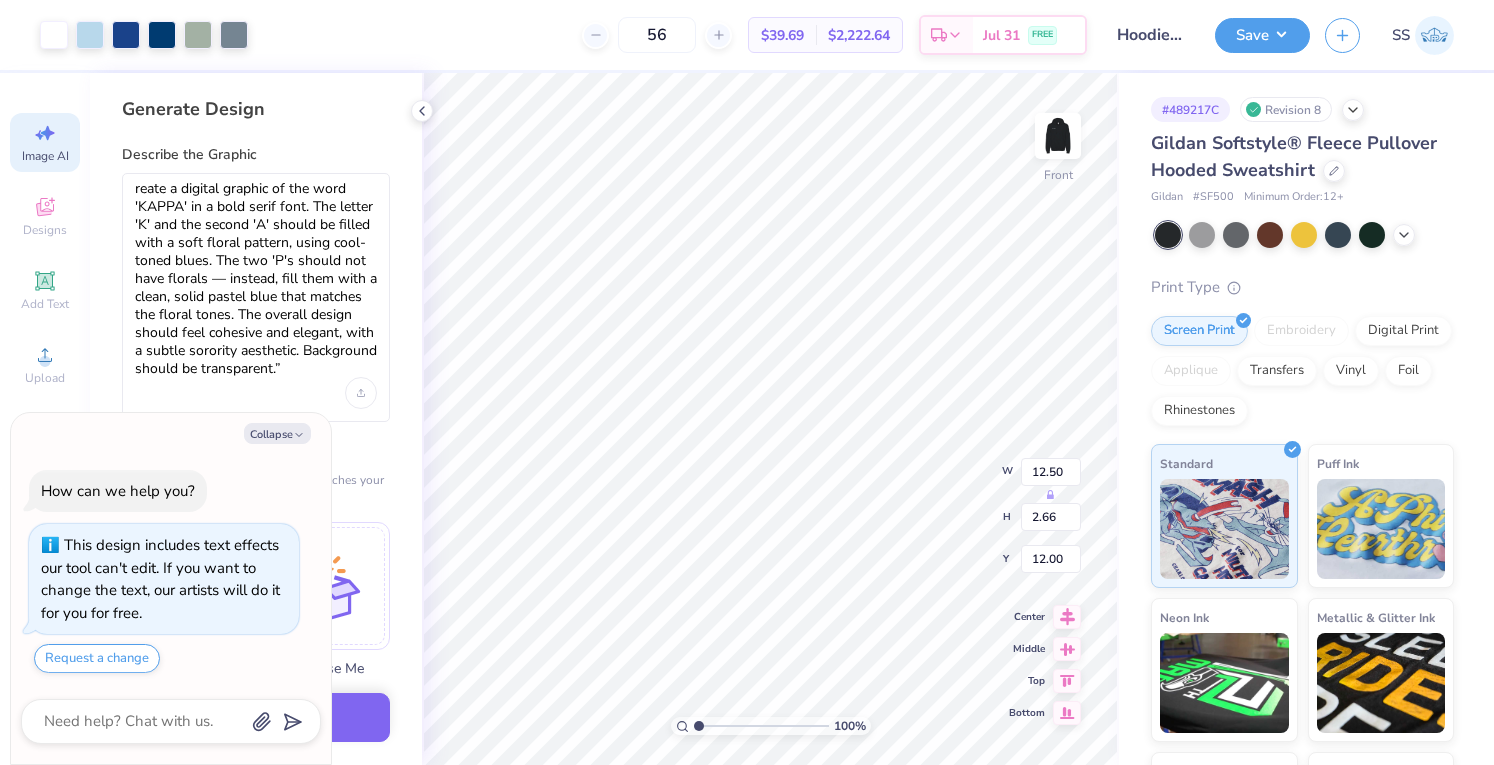 scroll, scrollTop: 0, scrollLeft: 0, axis: both 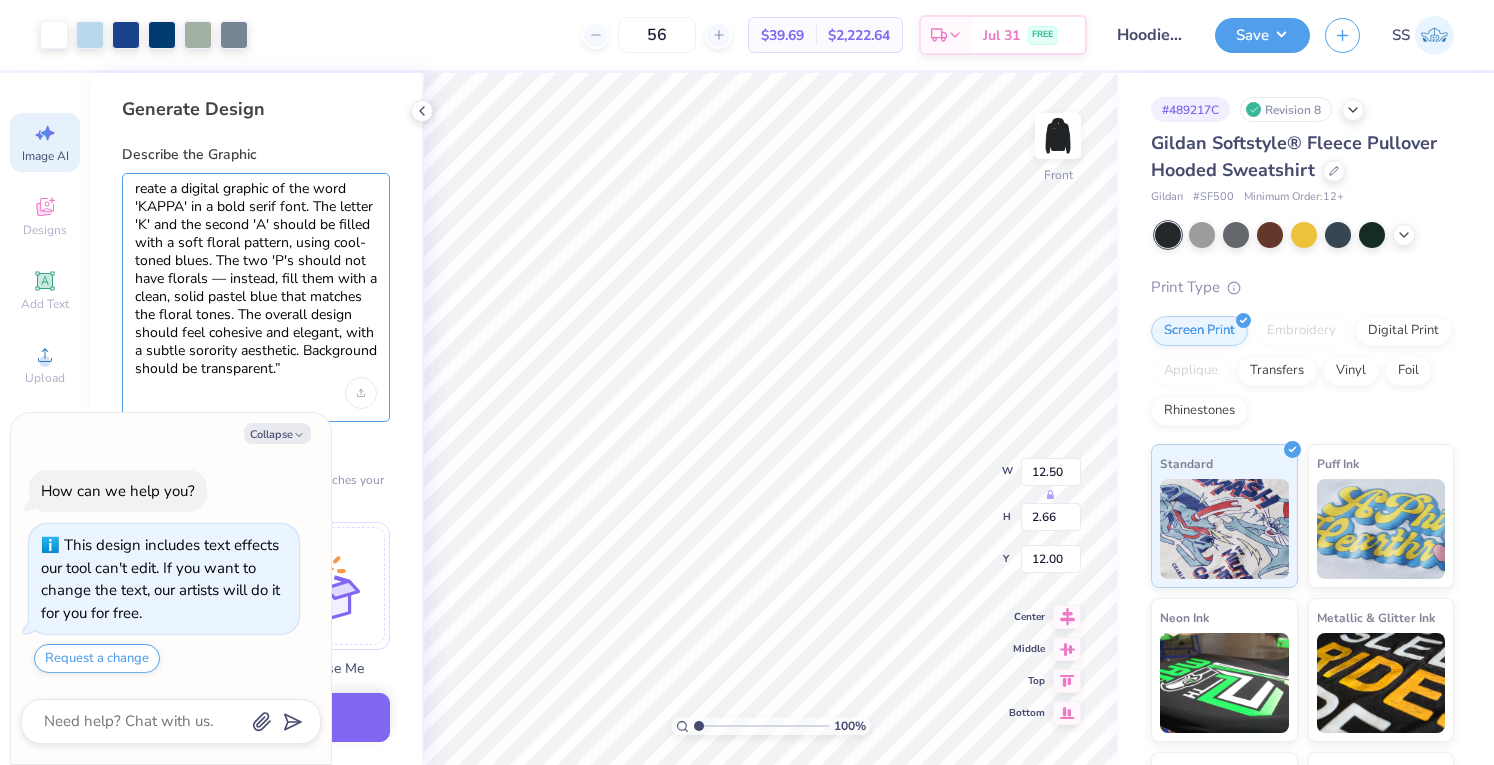click on "reate a digital graphic of the word 'KAPPA' in a bold serif font. The letter 'K' and the second 'A' should be filled with a soft floral pattern, using cool-toned blues. The two 'P's should not have florals — instead, fill them with a clean, solid pastel blue that matches the floral tones. The overall design should feel cohesive and elegant, with a subtle sorority aesthetic. Background should be transparent.”" at bounding box center [256, 279] 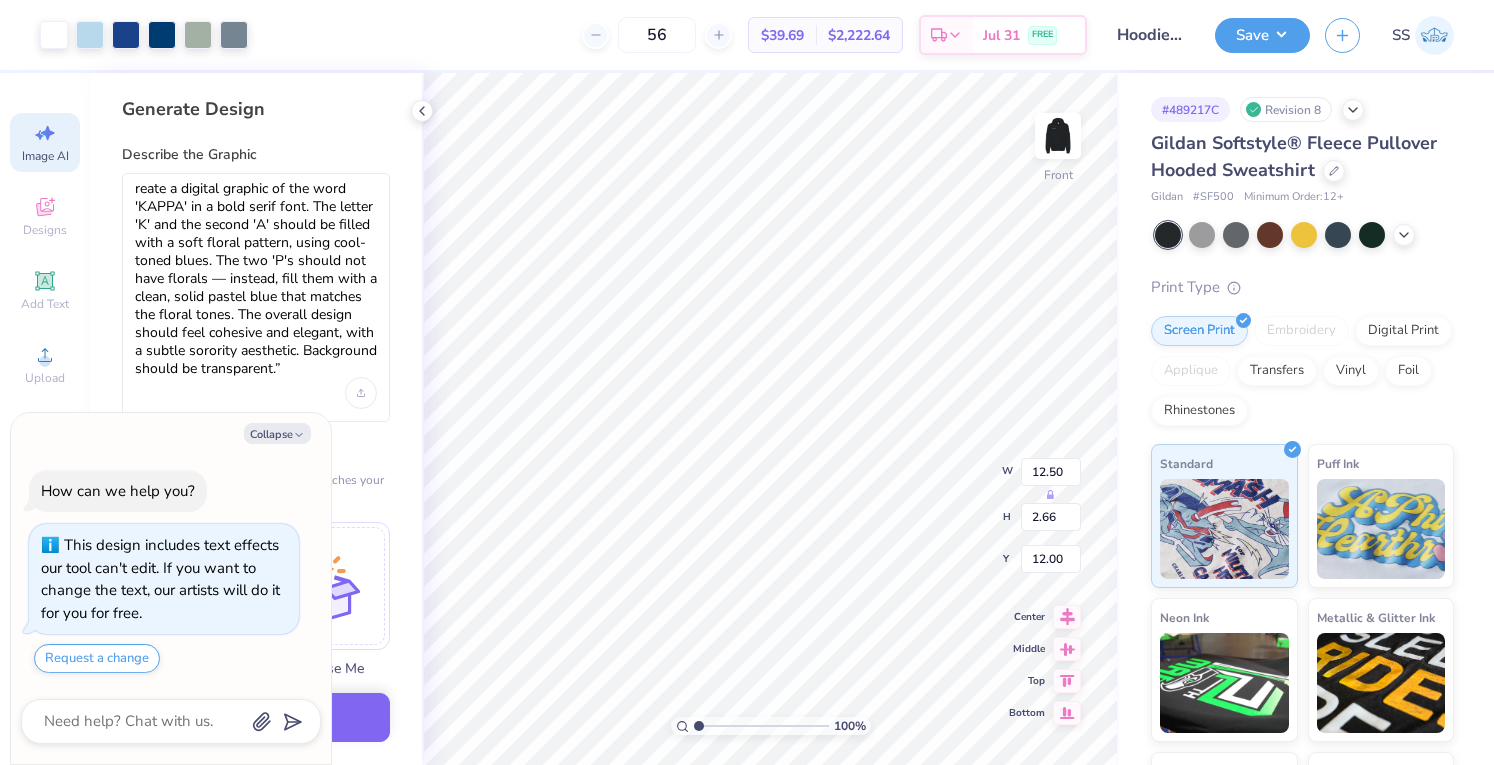 click on "reate a digital graphic of the word 'KAPPA' in a bold serif font. The letter 'K' and the second 'A' should be filled with a soft floral pattern, using cool-toned blues. The two 'P's should not have florals — instead, fill them with a clean, solid pastel blue that matches the floral tones. The overall design should feel cohesive and elegant, with a subtle sorority aesthetic. Background should be transparent.”" at bounding box center (256, 297) 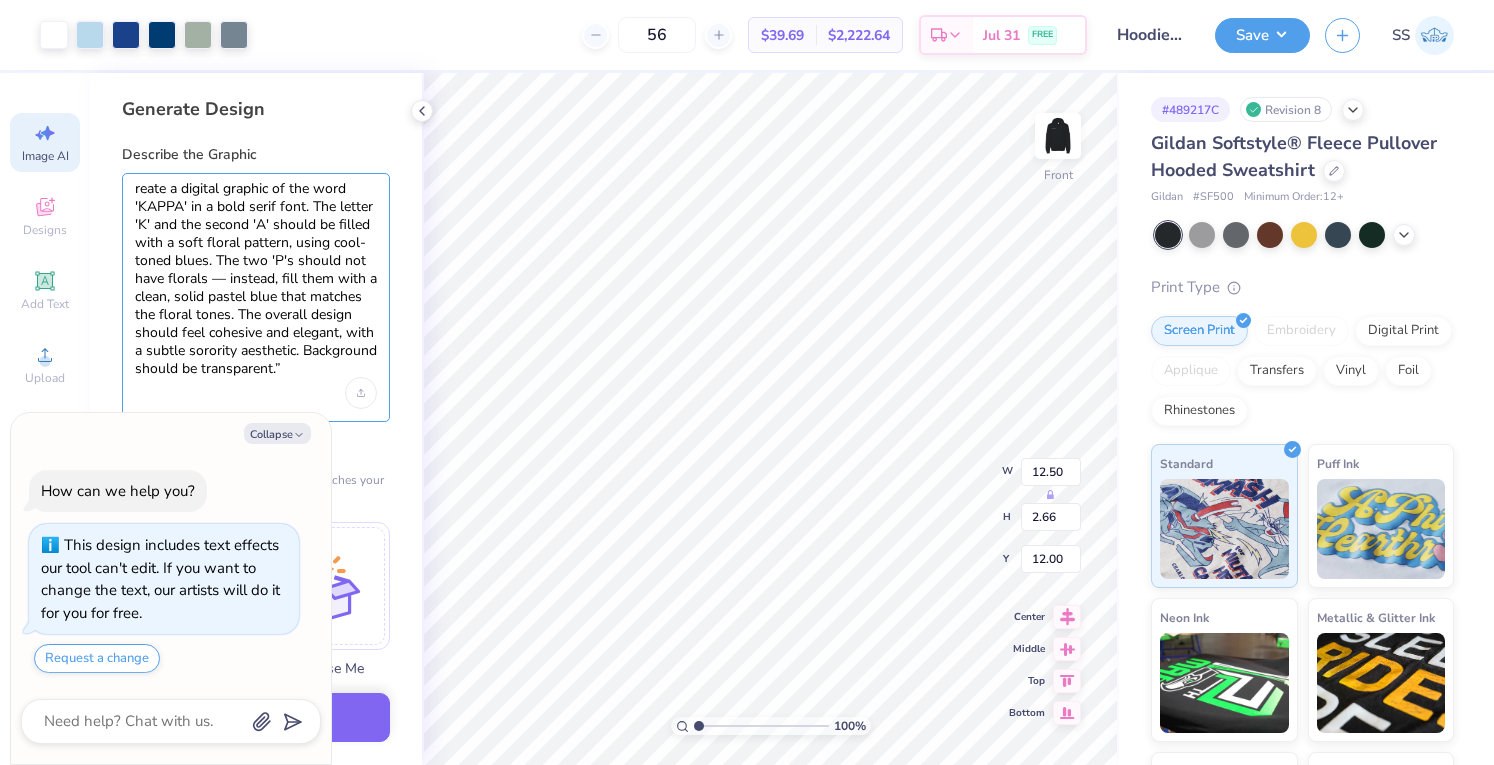 click on "reate a digital graphic of the word 'KAPPA' in a bold serif font. The letter 'K' and the second 'A' should be filled with a soft floral pattern, using cool-toned blues. The two 'P's should not have florals — instead, fill them with a clean, solid pastel blue that matches the floral tones. The overall design should feel cohesive and elegant, with a subtle sorority aesthetic. Background should be transparent.”" at bounding box center (256, 279) 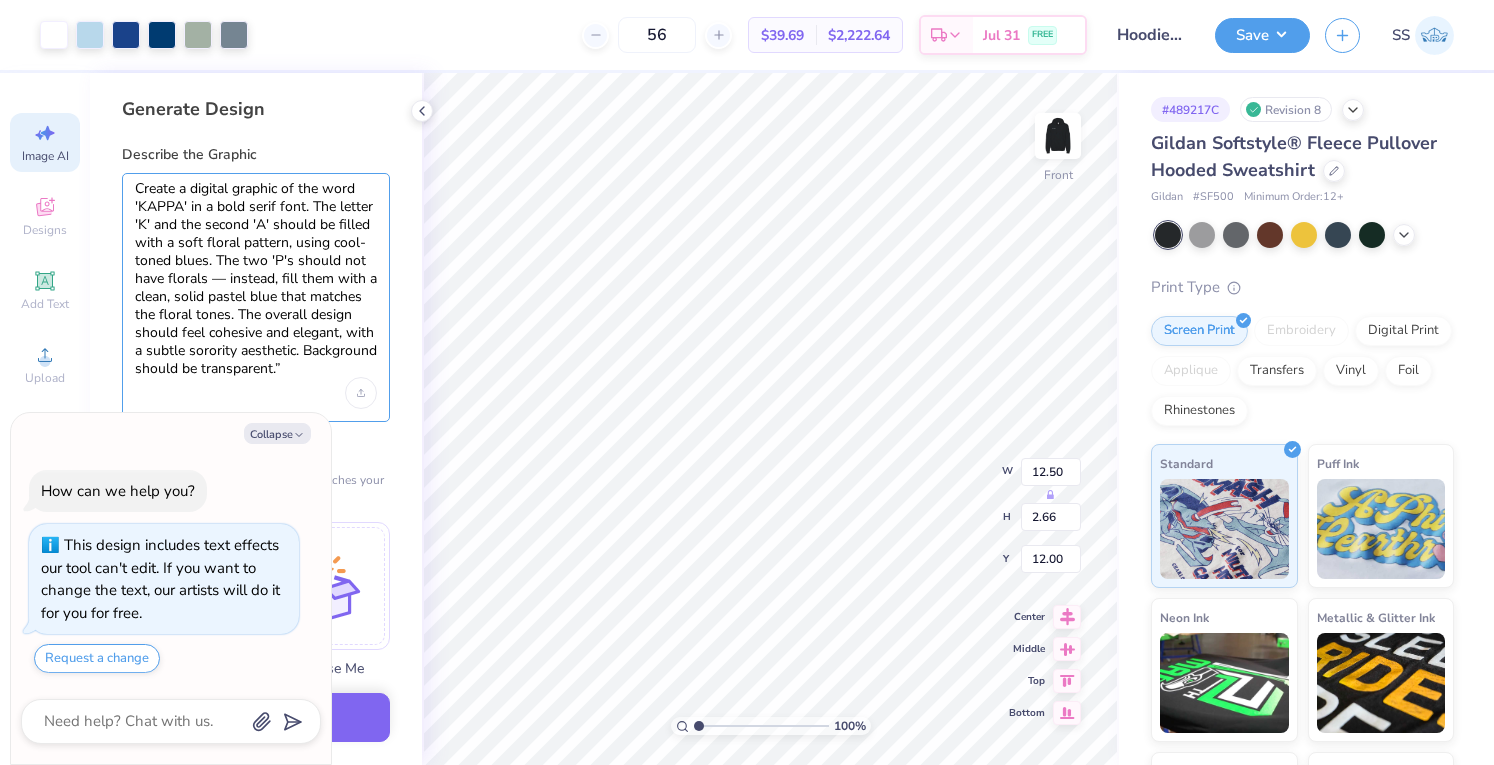 drag, startPoint x: 351, startPoint y: 358, endPoint x: 274, endPoint y: 317, distance: 87.23531 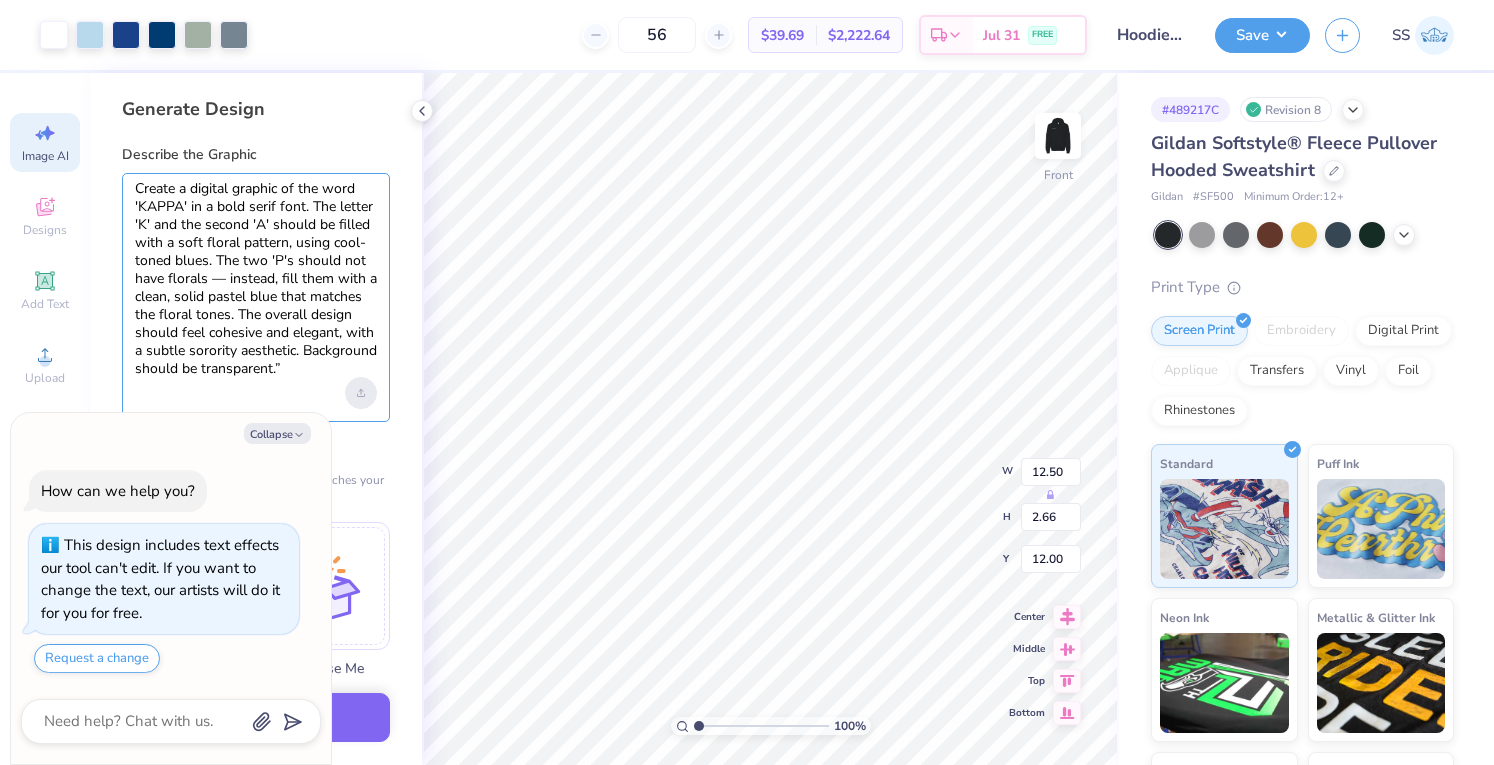 drag, startPoint x: 240, startPoint y: 313, endPoint x: 372, endPoint y: 392, distance: 153.83432 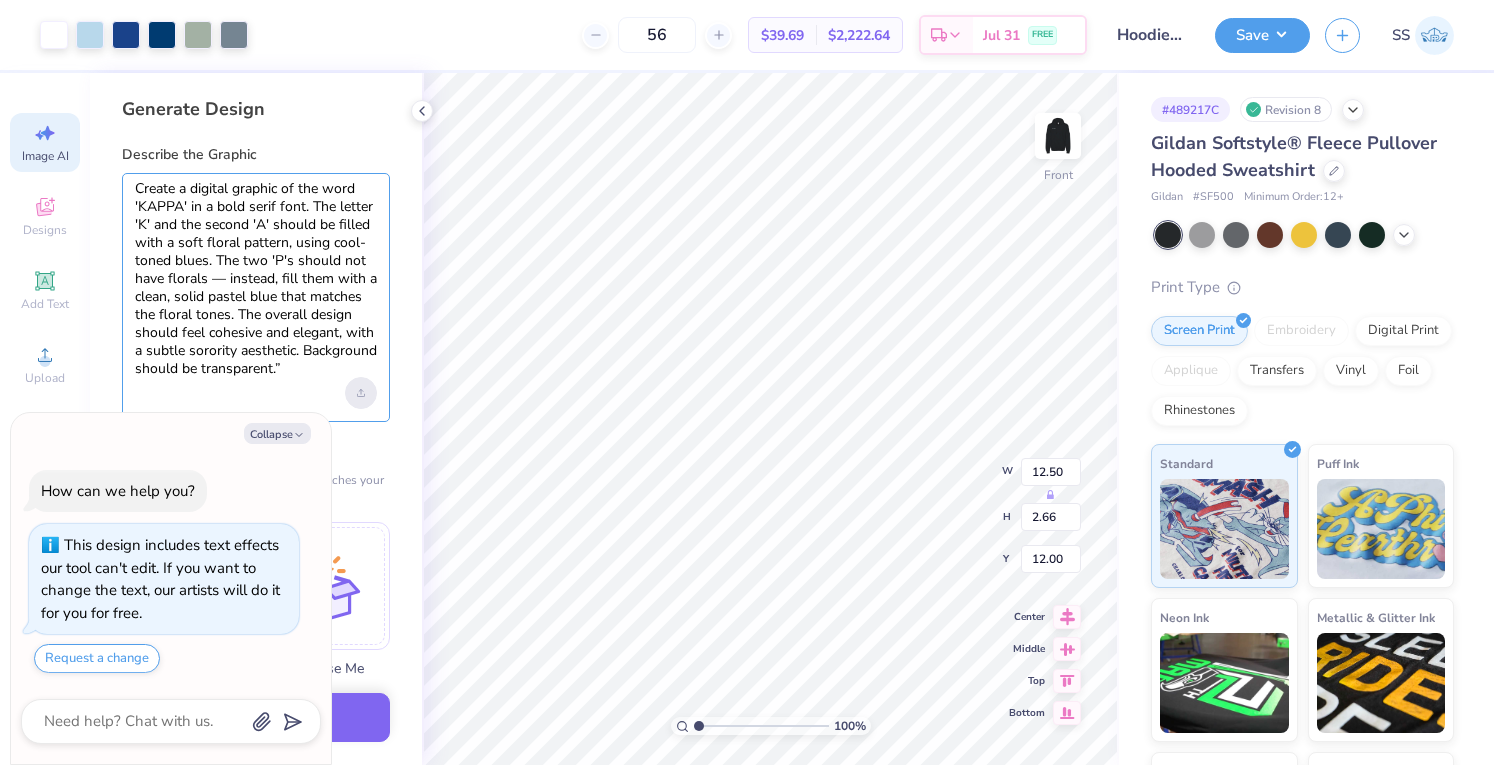 click on "Create a digital graphic of the word 'KAPPA' in a bold serif font. The letter 'K' and the second 'A' should be filled with a soft floral pattern, using cool-toned blues. The two 'P's should not have florals — instead, fill them with a clean, solid pastel blue that matches the floral tones. The overall design should feel cohesive and elegant, with a subtle sorority aesthetic. Background should be transparent.”" at bounding box center (256, 297) 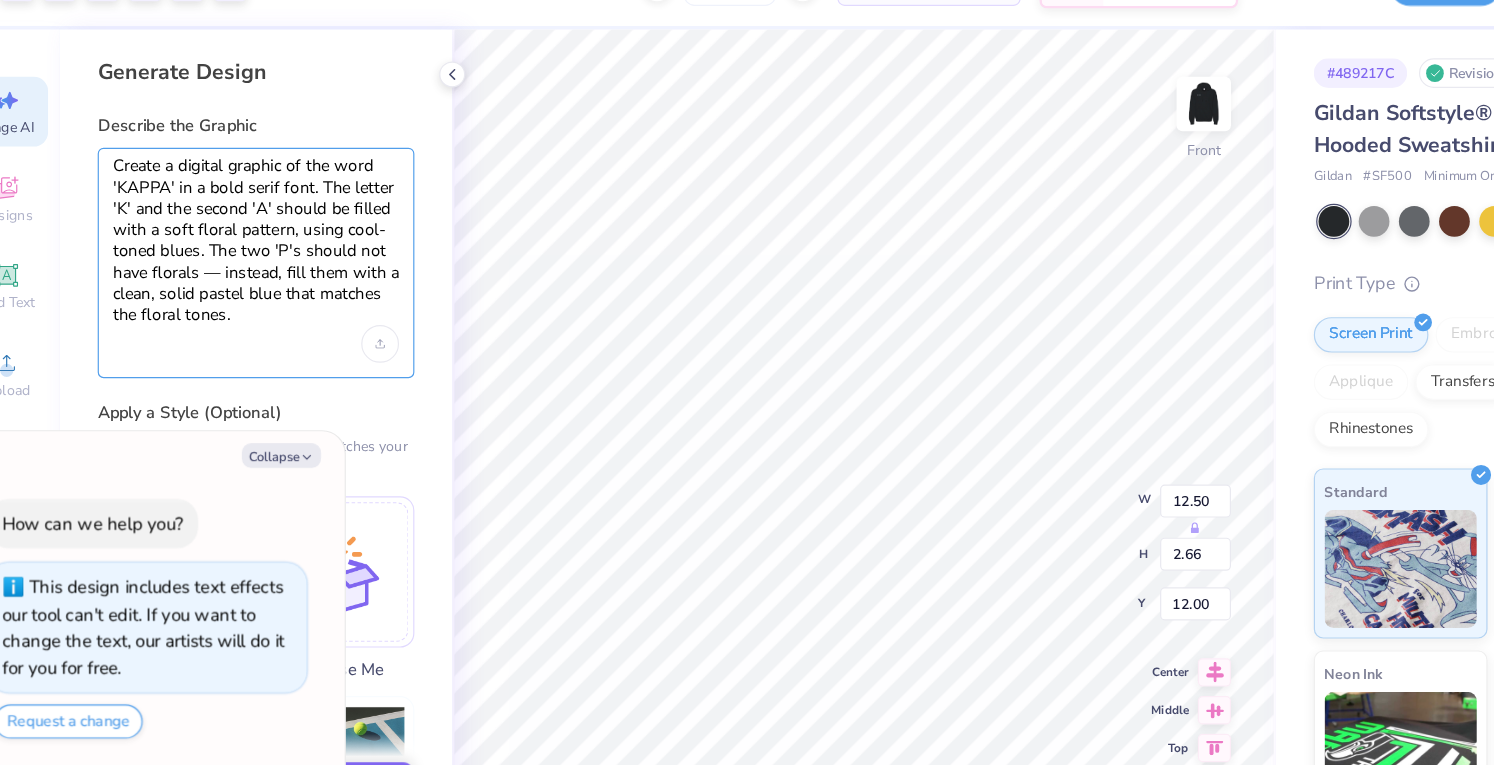 type on "x" 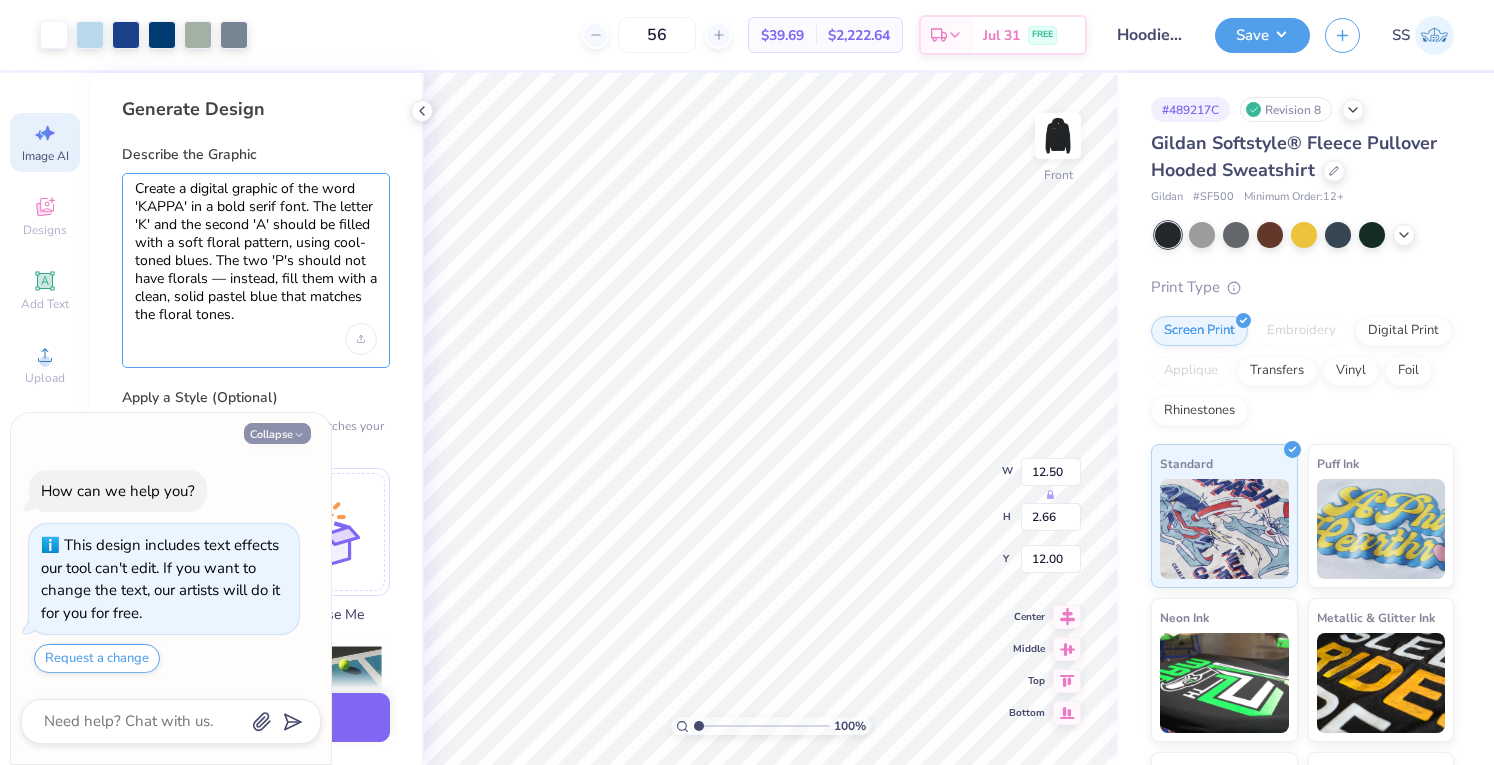 type on "Create a digital graphic of the word 'KAPPA' in a bold serif font. The letter 'K' and the second 'A' should be filled with a soft floral pattern, using cool-toned blues. The two 'P's should not have florals — instead, fill them with a clean, solid pastel blue that matches the floral tones." 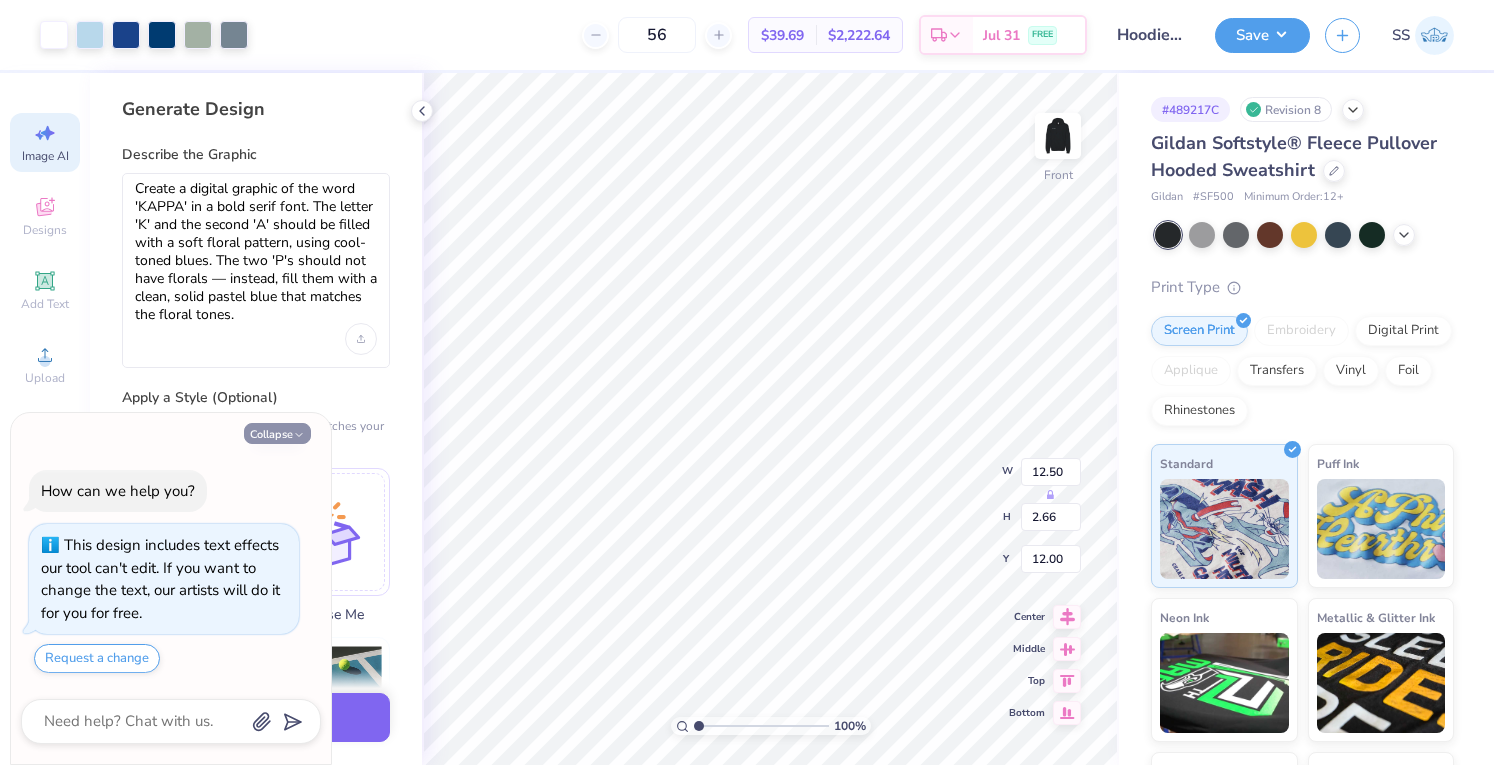 click on "Collapse" at bounding box center [277, 433] 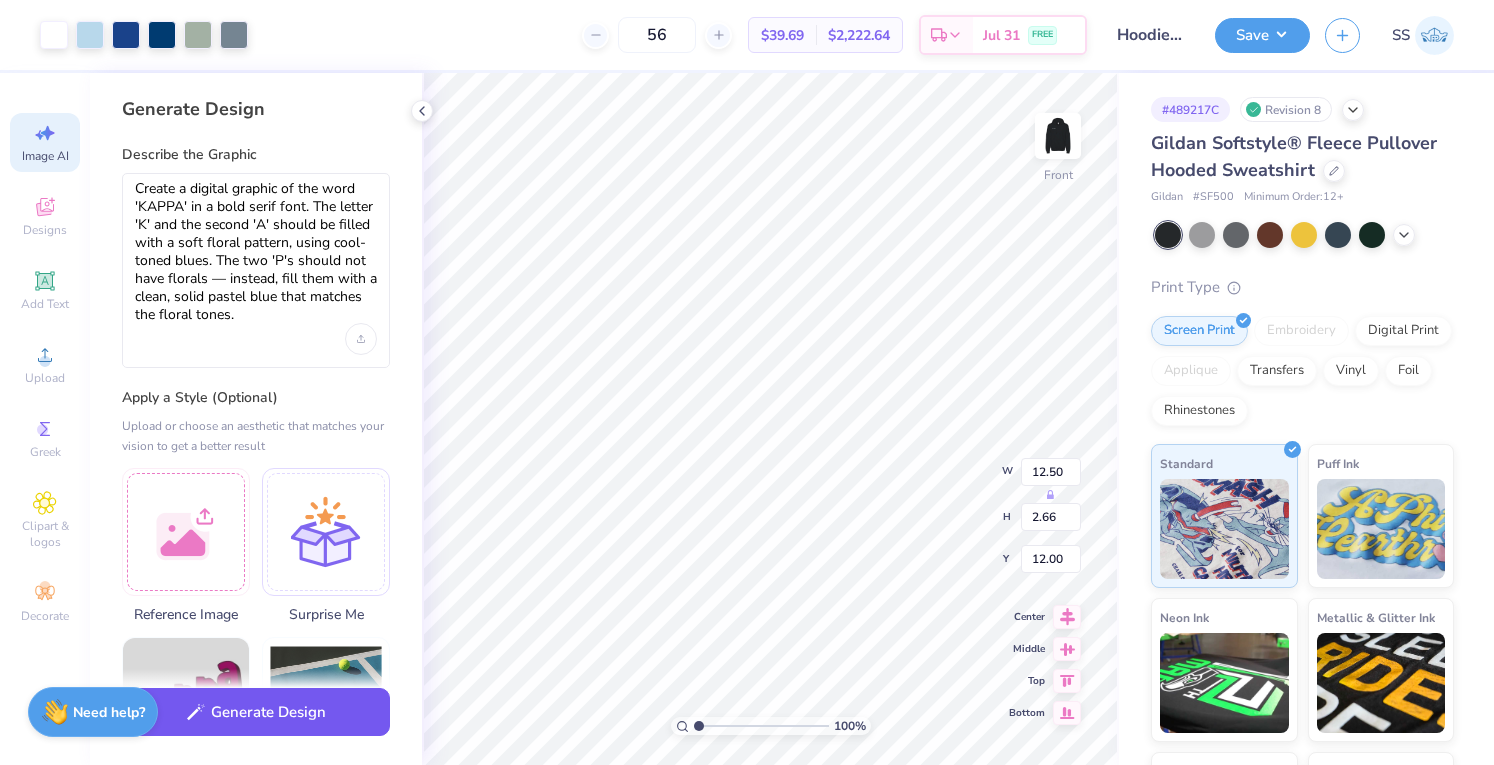 click on "Generate Design" at bounding box center [256, 712] 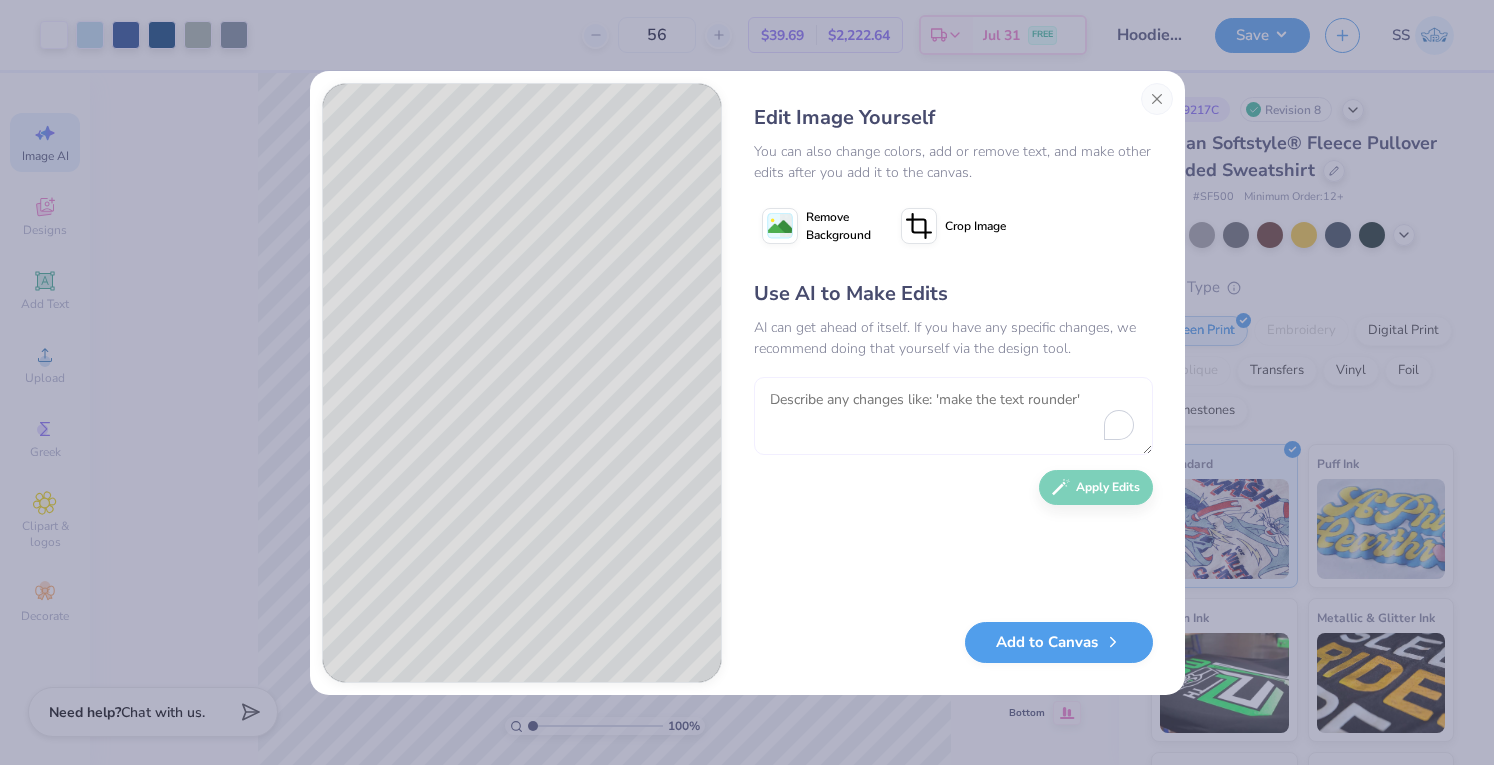 click at bounding box center (953, 416) 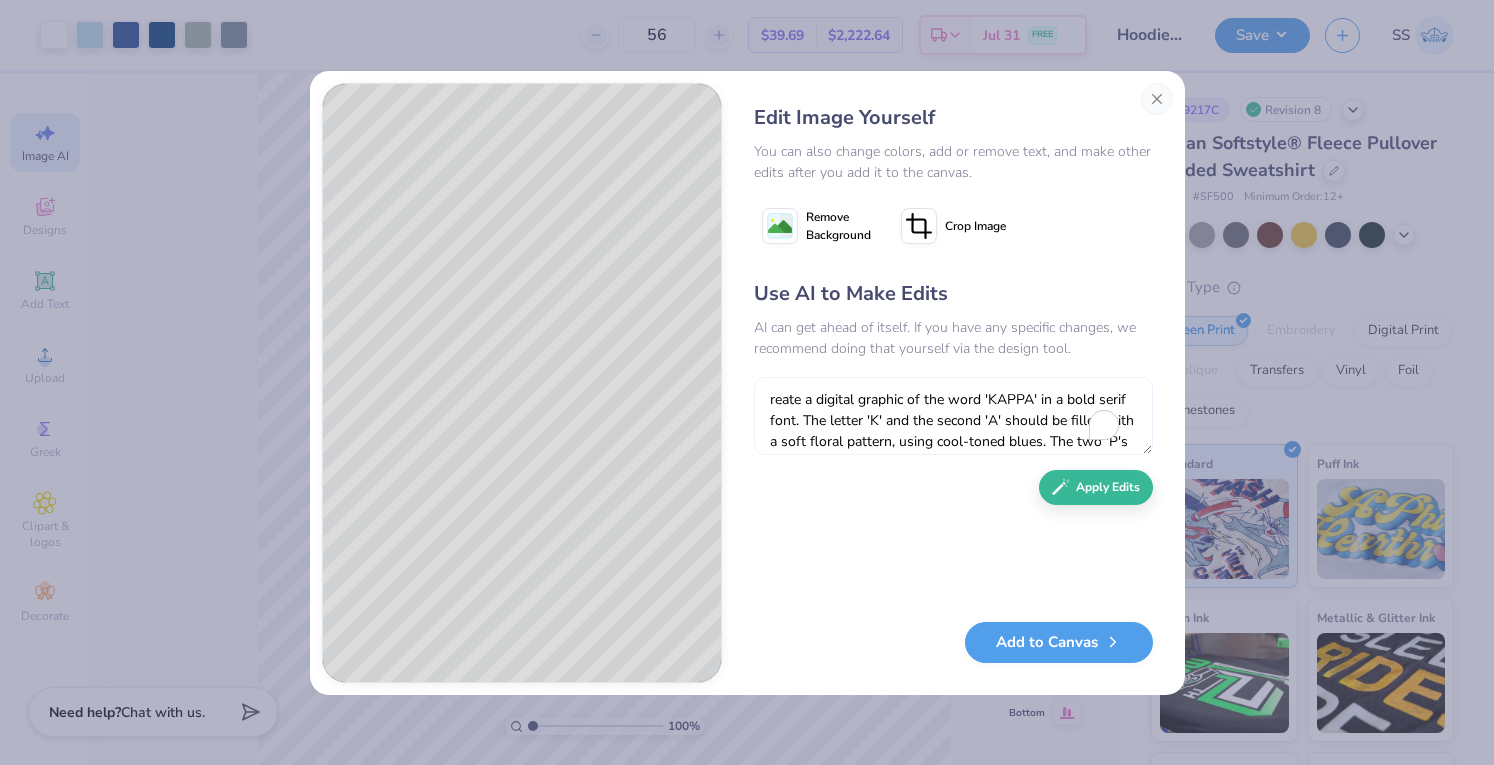 scroll, scrollTop: 100, scrollLeft: 0, axis: vertical 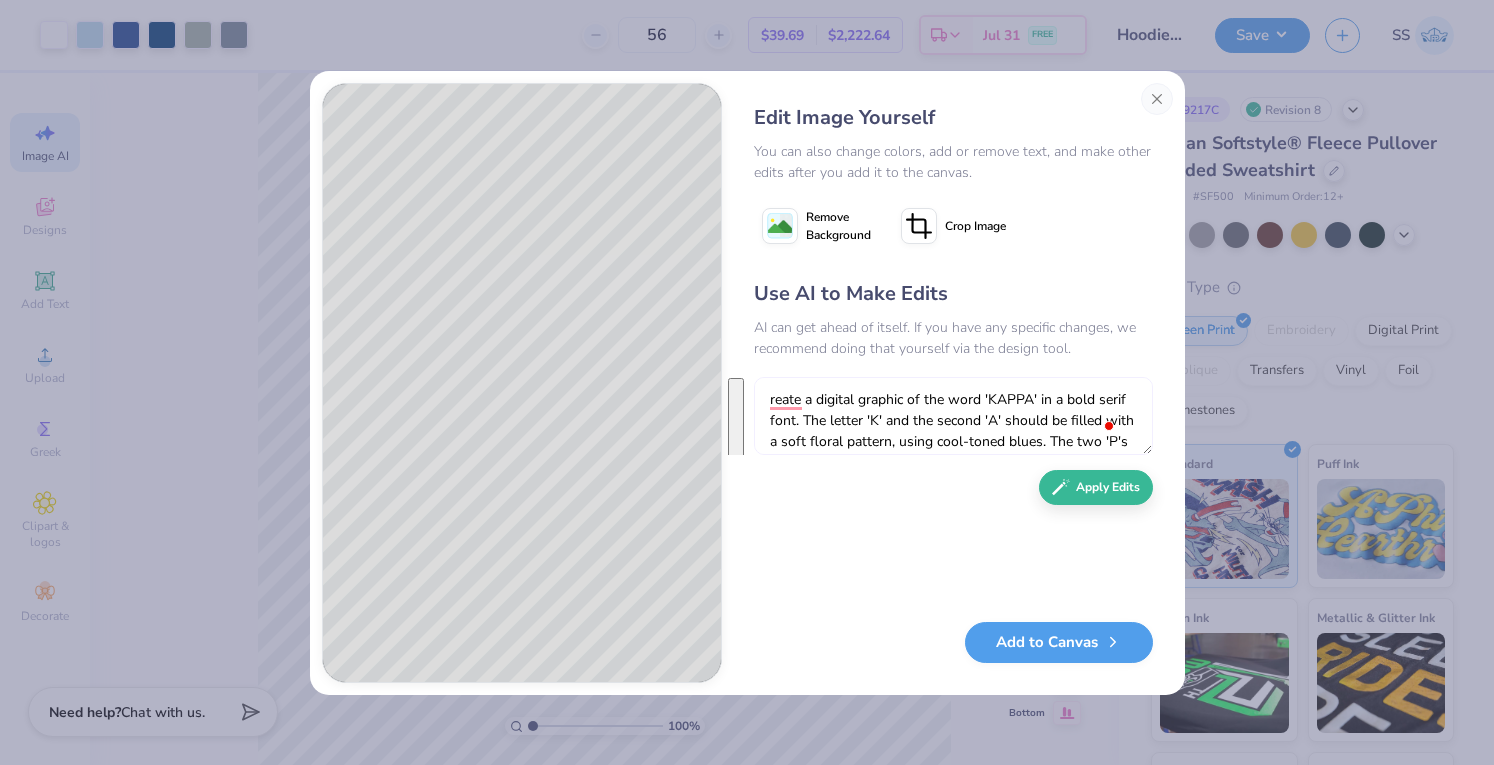 drag, startPoint x: 914, startPoint y: 426, endPoint x: 793, endPoint y: 367, distance: 134.61798 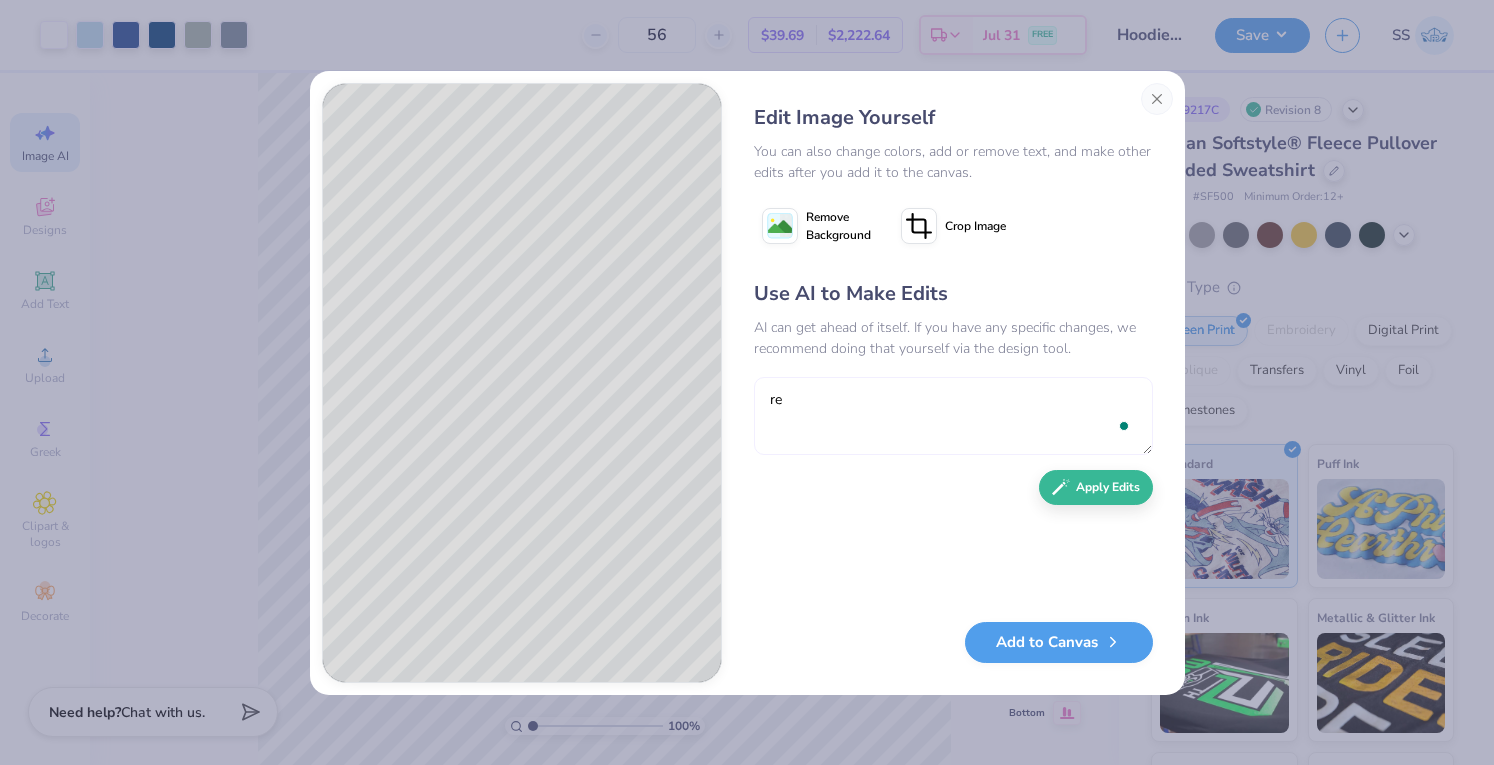 type on "r" 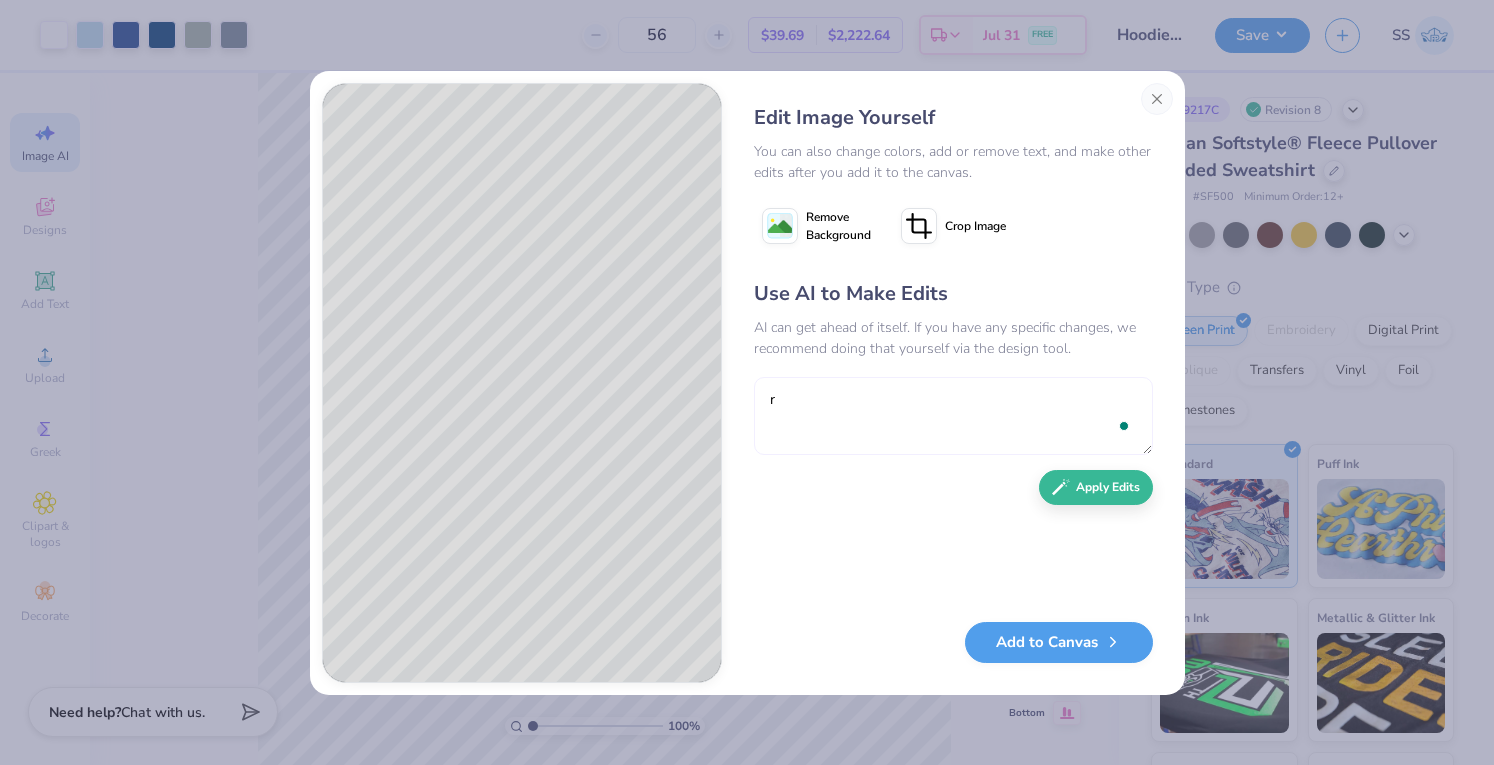 type 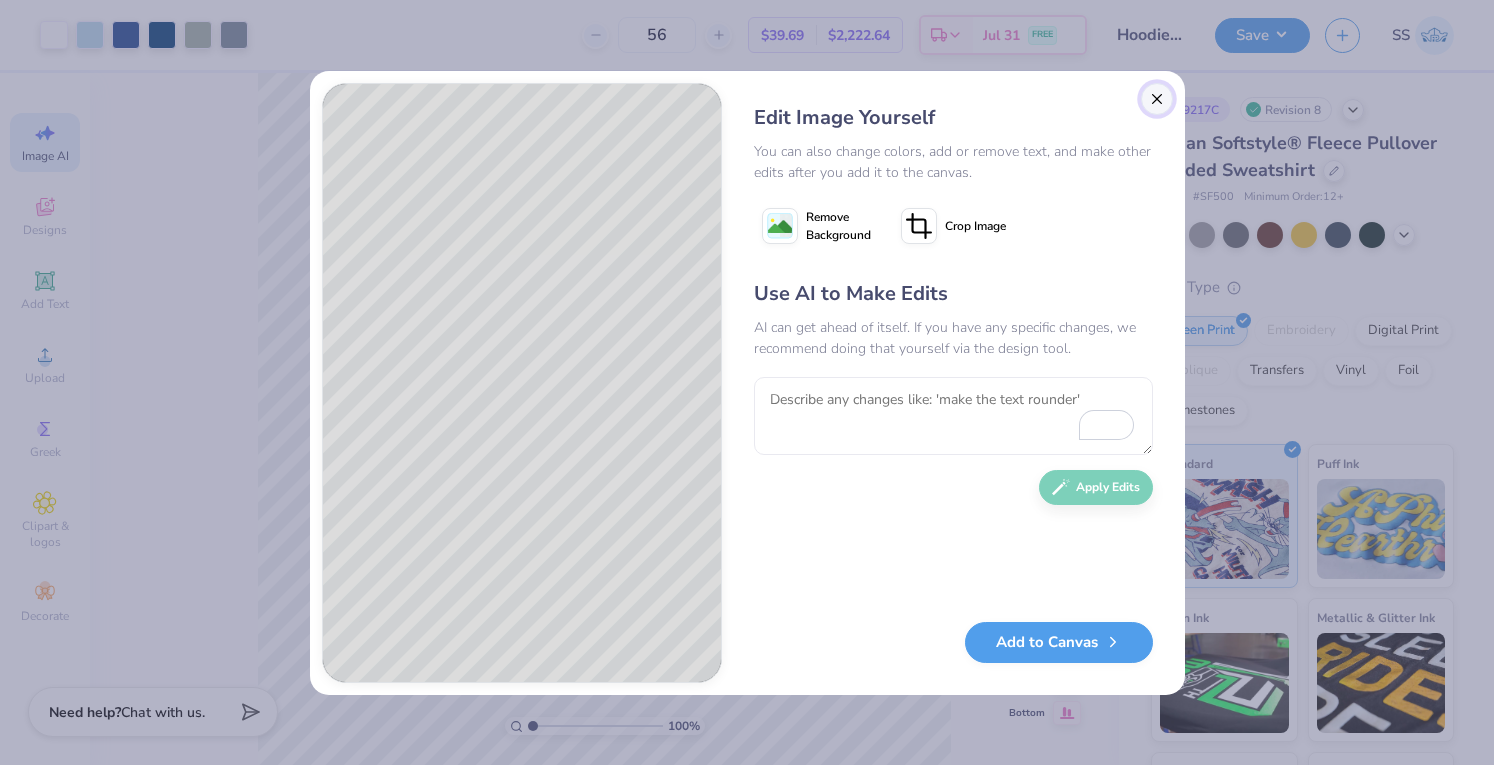 click at bounding box center [1157, 99] 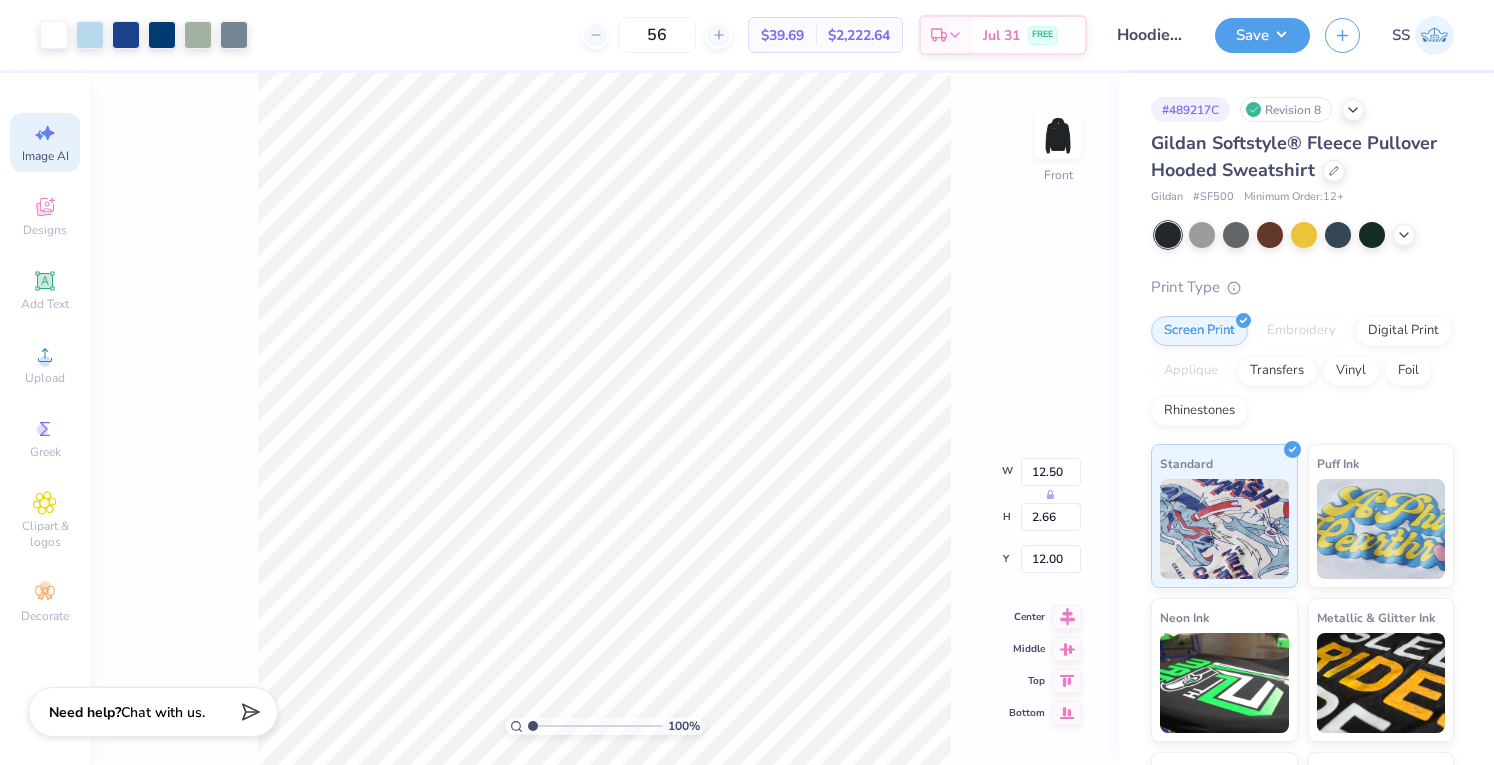 click on "Image AI" at bounding box center (45, 142) 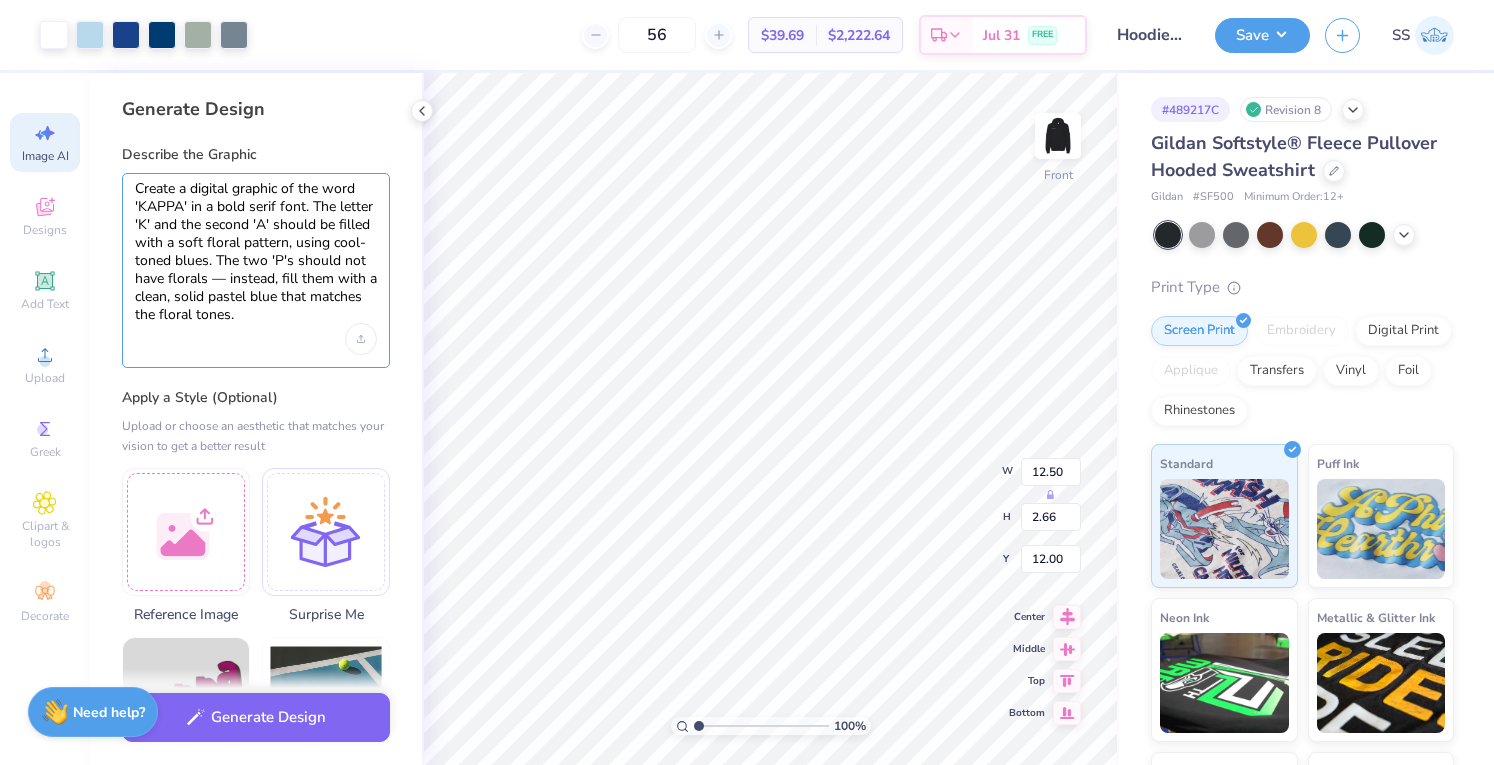 click on "Create a digital graphic of the word 'KAPPA' in a bold serif font. The letter 'K' and the second 'A' should be filled with a soft floral pattern, using cool-toned blues. The two 'P's should not have florals — instead, fill them with a clean, solid pastel blue that matches the floral tones." at bounding box center [256, 252] 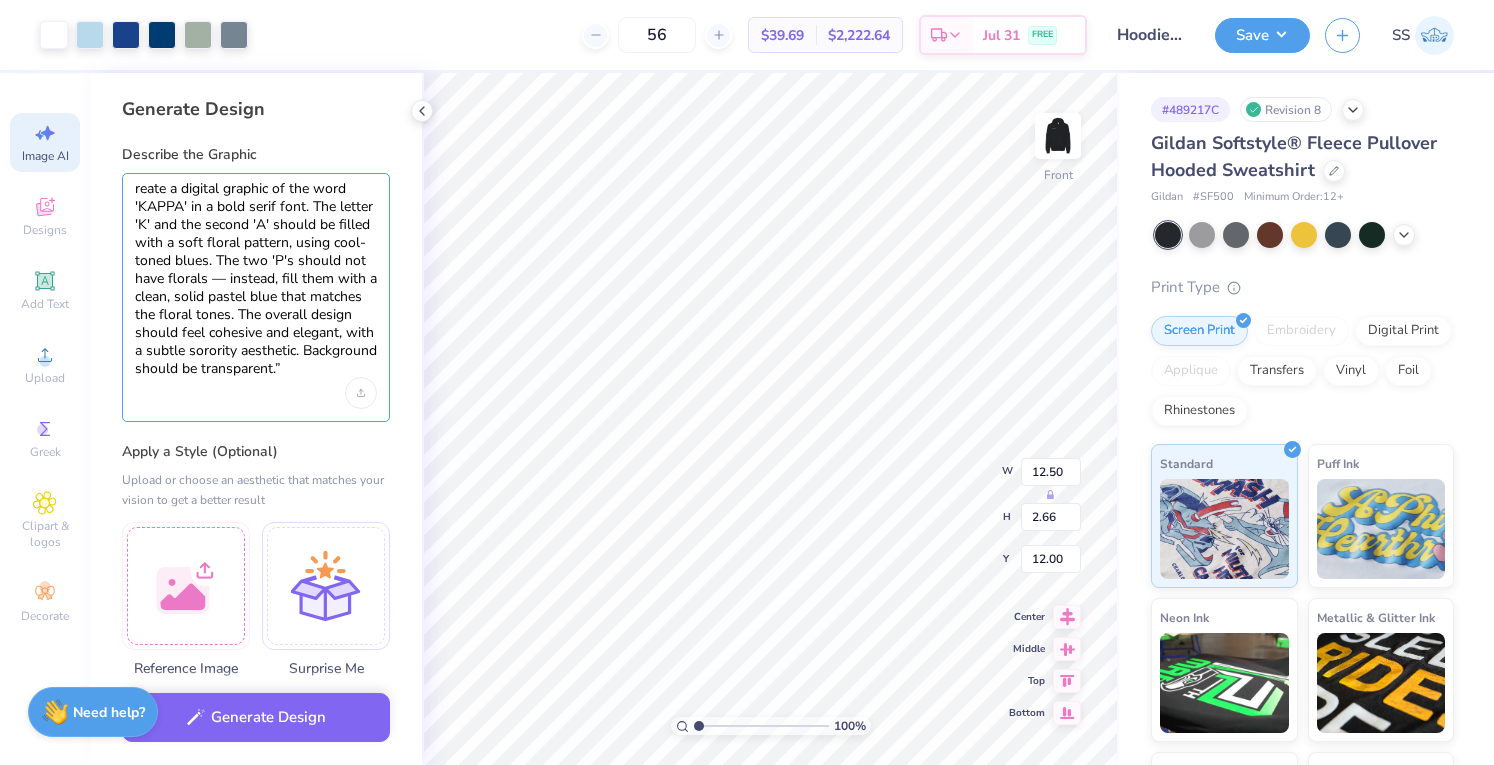 click on "reate a digital graphic of the word 'KAPPA' in a bold serif font. The letter 'K' and the second 'A' should be filled with a soft floral pattern, using cool-toned blues. The two 'P's should not have florals — instead, fill them with a clean, solid pastel blue that matches the floral tones. The overall design should feel cohesive and elegant, with a subtle sorority aesthetic. Background should be transparent.”" at bounding box center (256, 279) 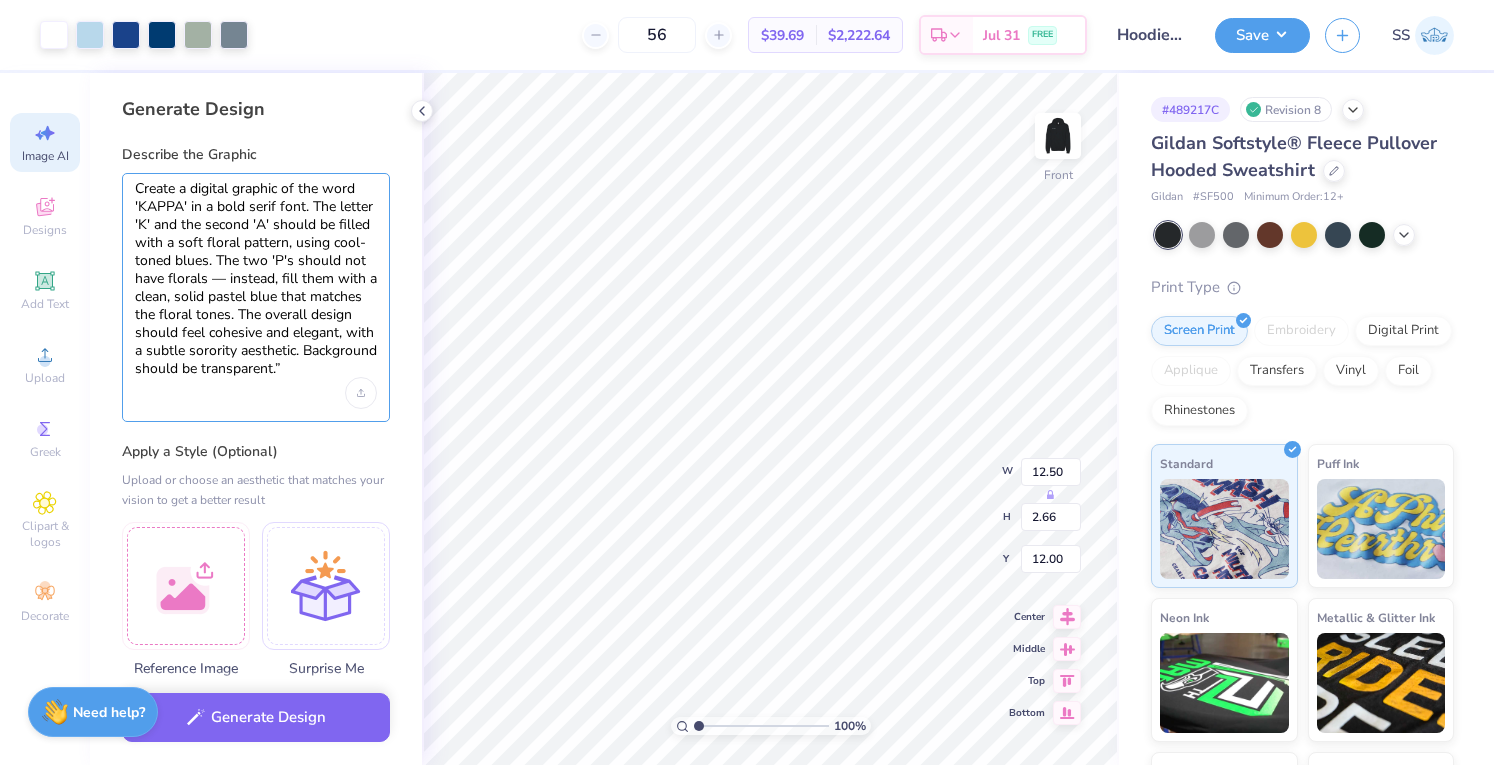 drag, startPoint x: 244, startPoint y: 319, endPoint x: 404, endPoint y: 381, distance: 171.59254 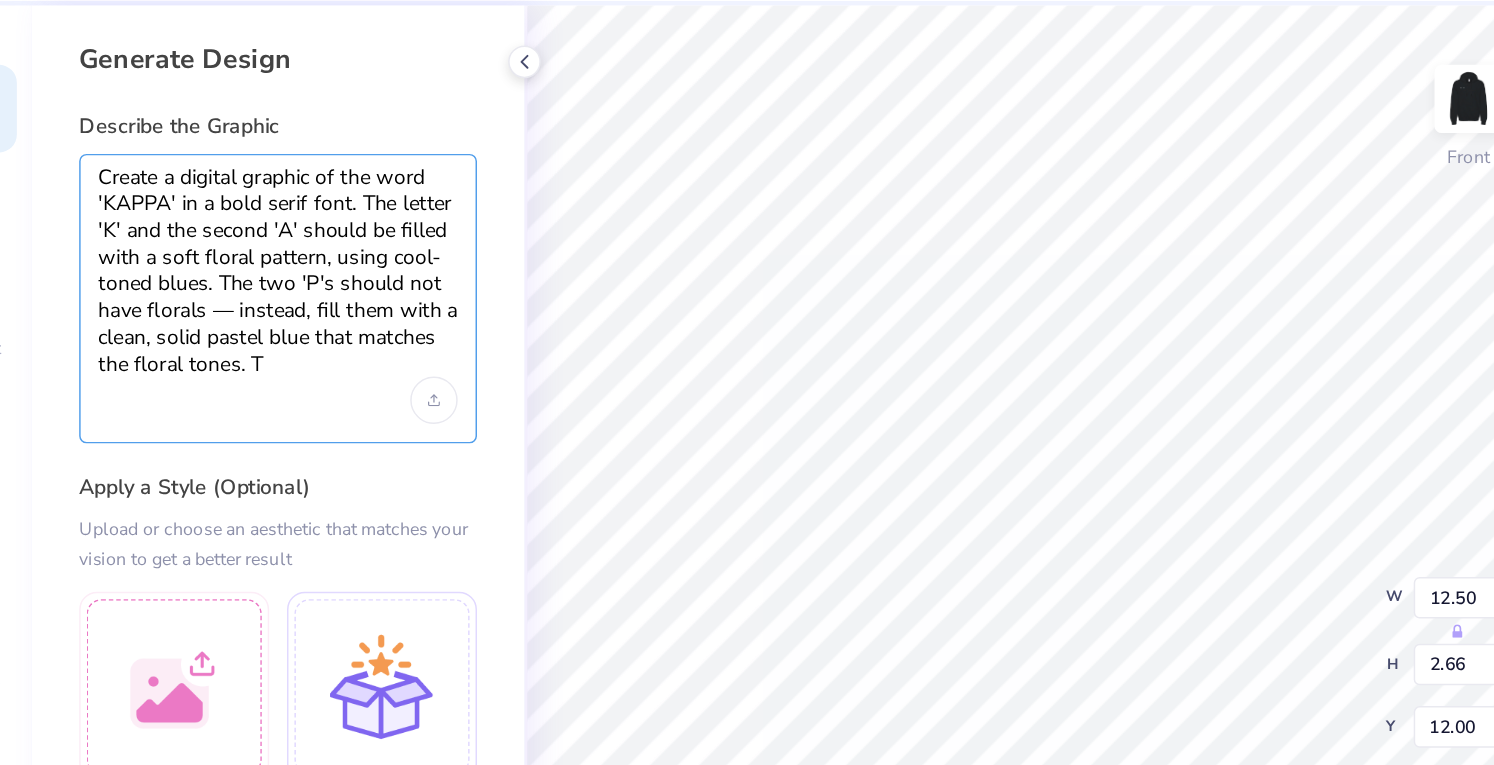 click on "Create a digital graphic of the word 'KAPPA' in a bold serif font. The letter 'K' and the second 'A' should be filled with a soft floral pattern, using cool-toned blues. The two 'P's should not have florals — instead, fill them with a clean, solid pastel blue that matches the floral tones. T" at bounding box center (256, 252) 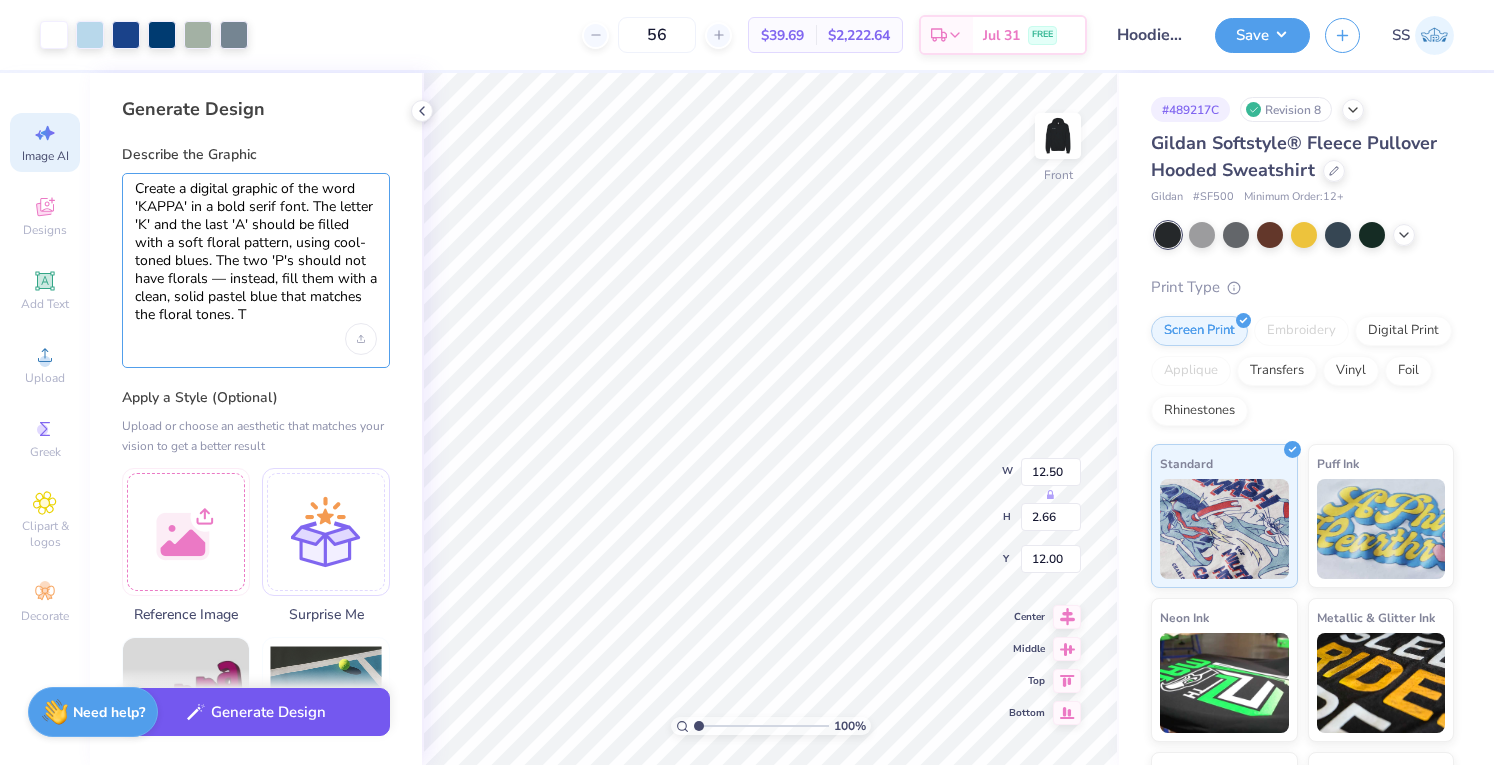 type on "Create a digital graphic of the word 'KAPPA' in a bold serif font. The letter 'K' and the last 'A' should be filled with a soft floral pattern, using cool-toned blues. The two 'P's should not have florals — instead, fill them with a clean, solid pastel blue that matches the floral tones. T" 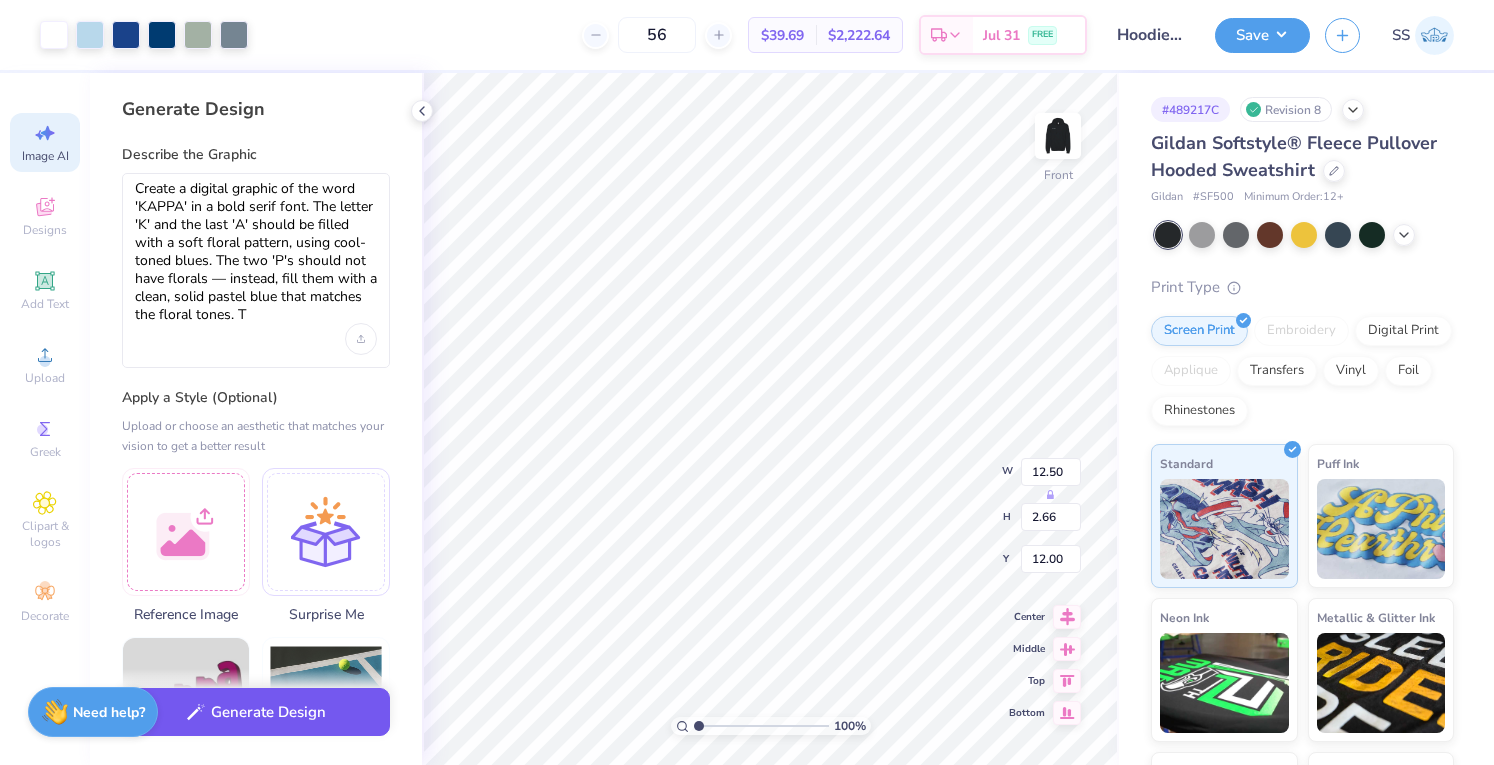 click on "Generate Design" at bounding box center (256, 717) 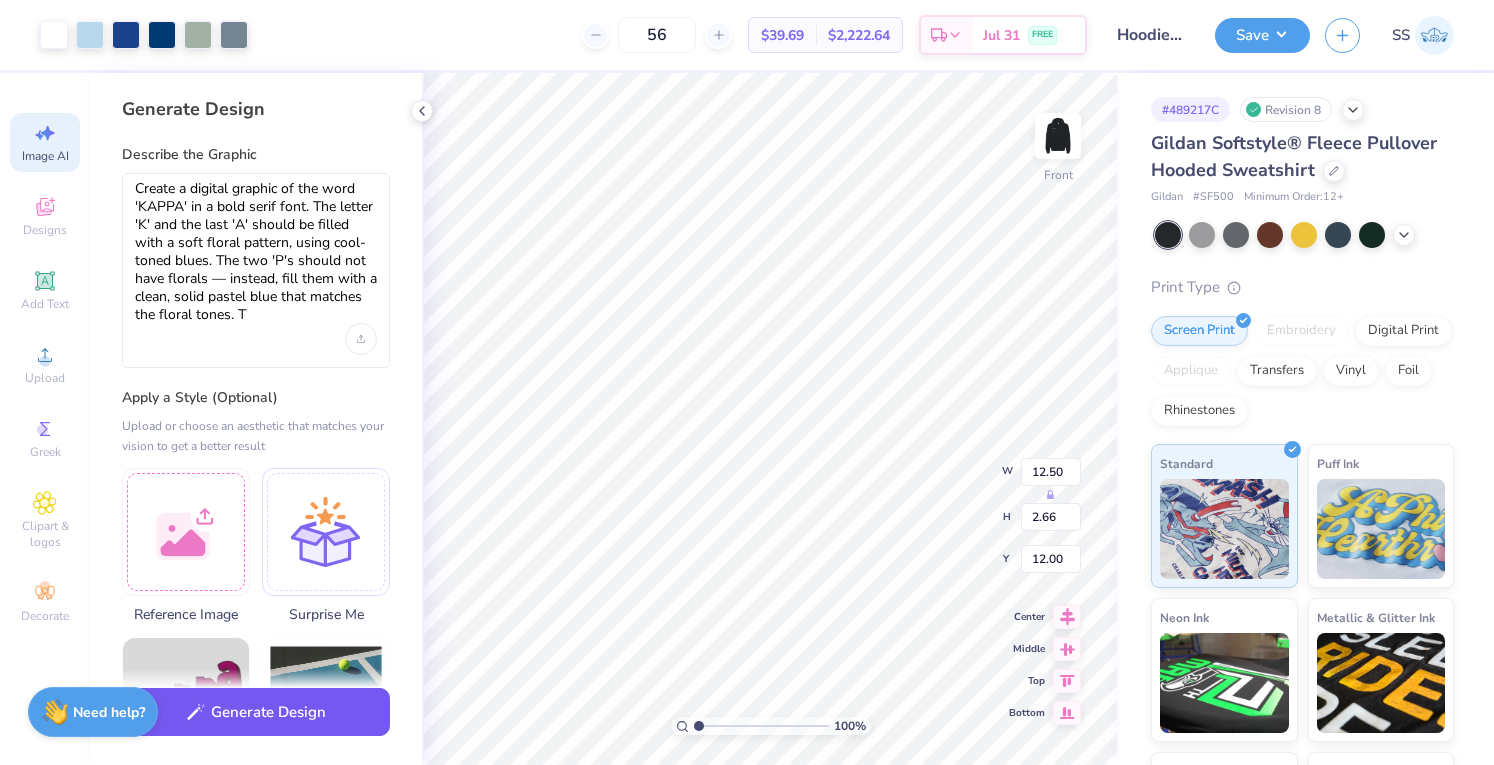 click on "Generate Design" at bounding box center [256, 712] 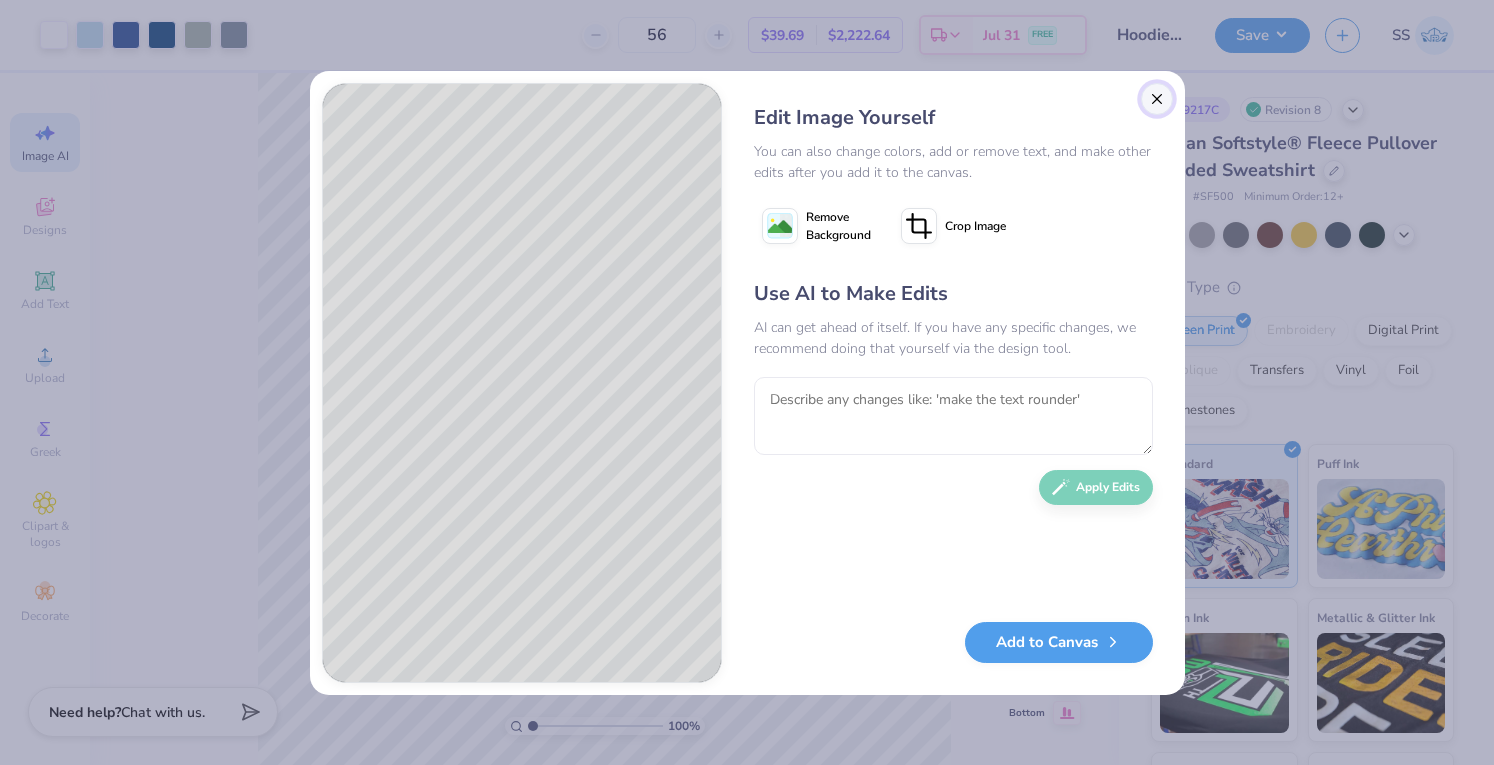 click at bounding box center [1157, 99] 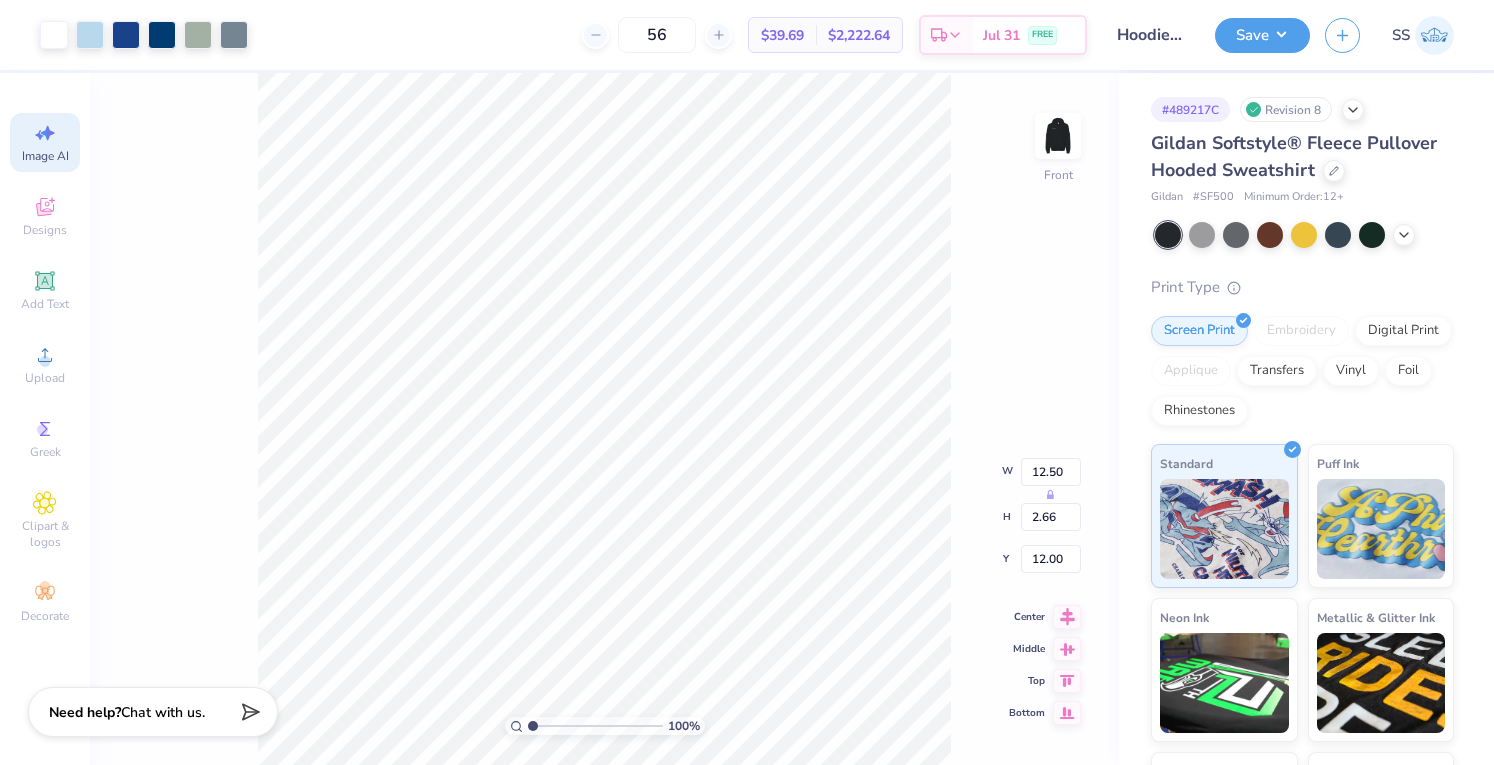 scroll, scrollTop: 0, scrollLeft: 44, axis: horizontal 